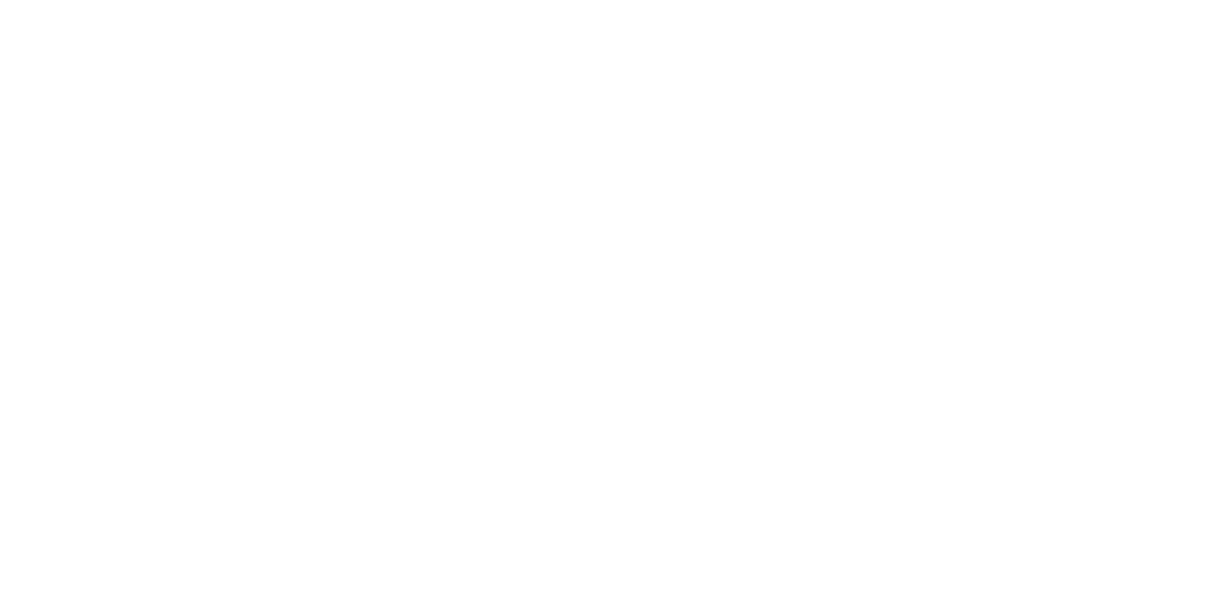 scroll, scrollTop: 0, scrollLeft: 0, axis: both 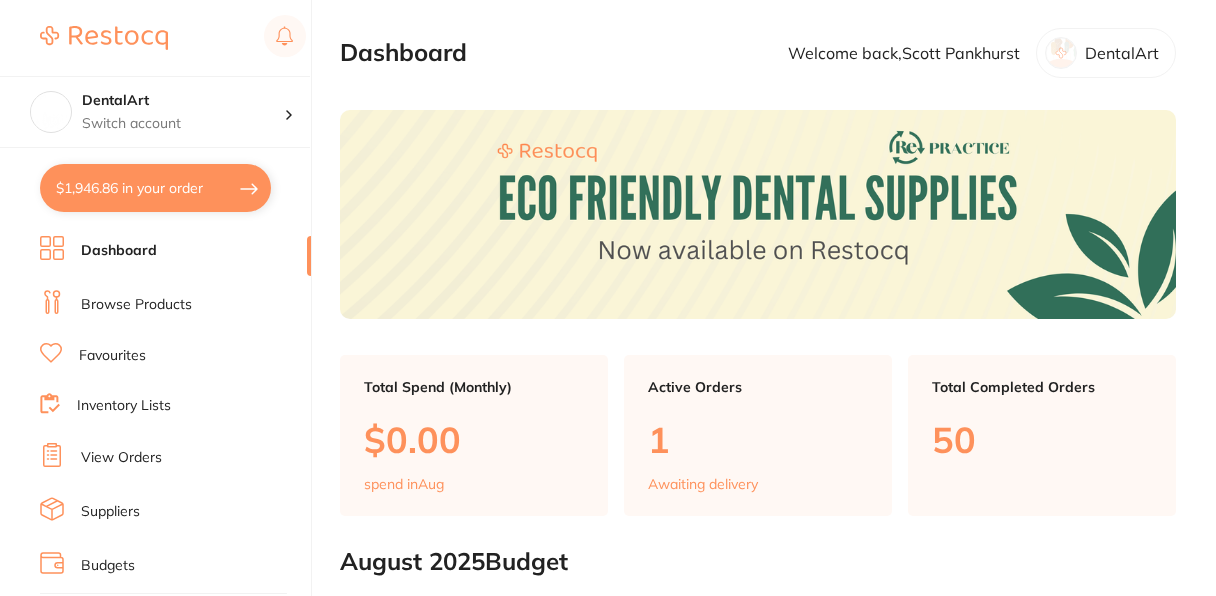 checkbox on "false" 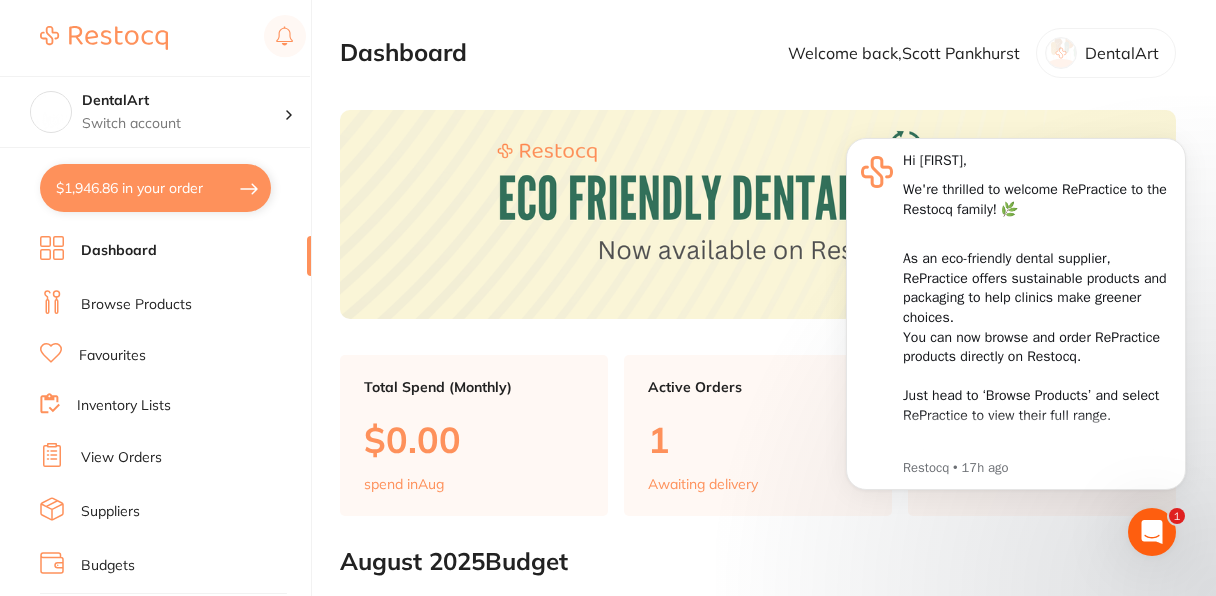 scroll, scrollTop: 0, scrollLeft: 0, axis: both 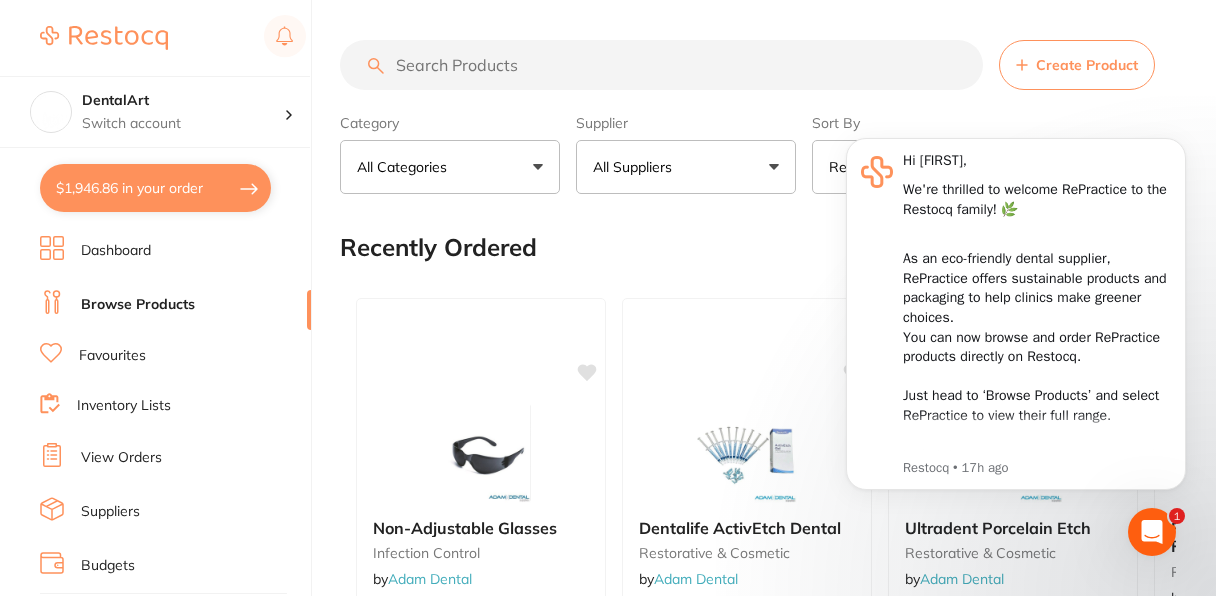 click on "Create Product" at bounding box center (1087, 65) 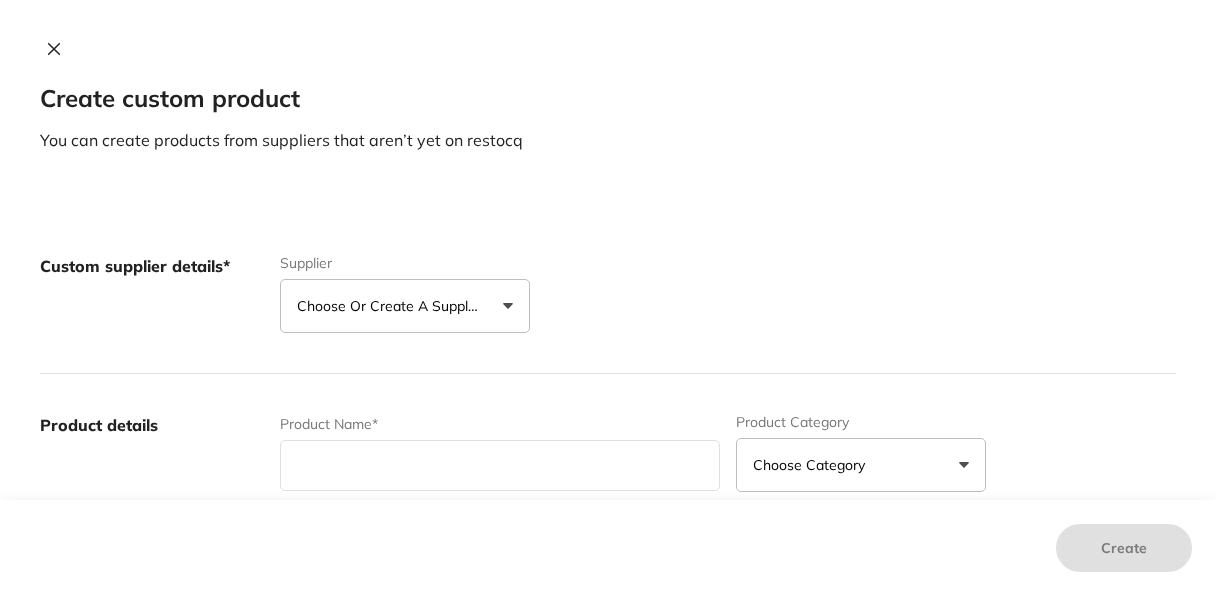 click on "Choose or create a supplier" at bounding box center (392, 306) 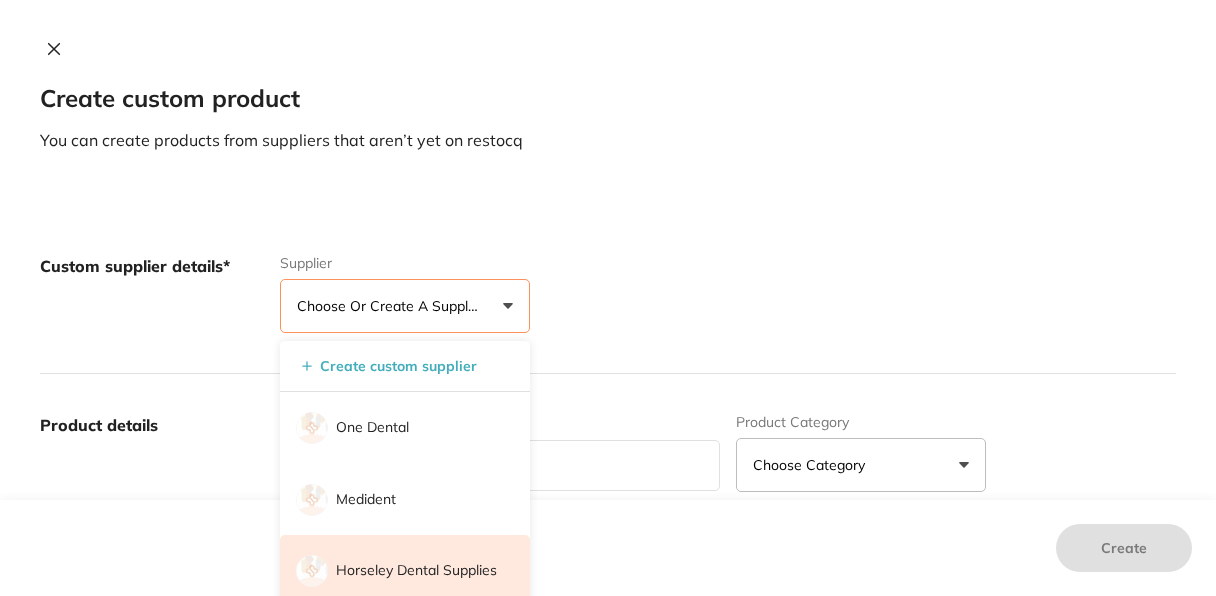 type 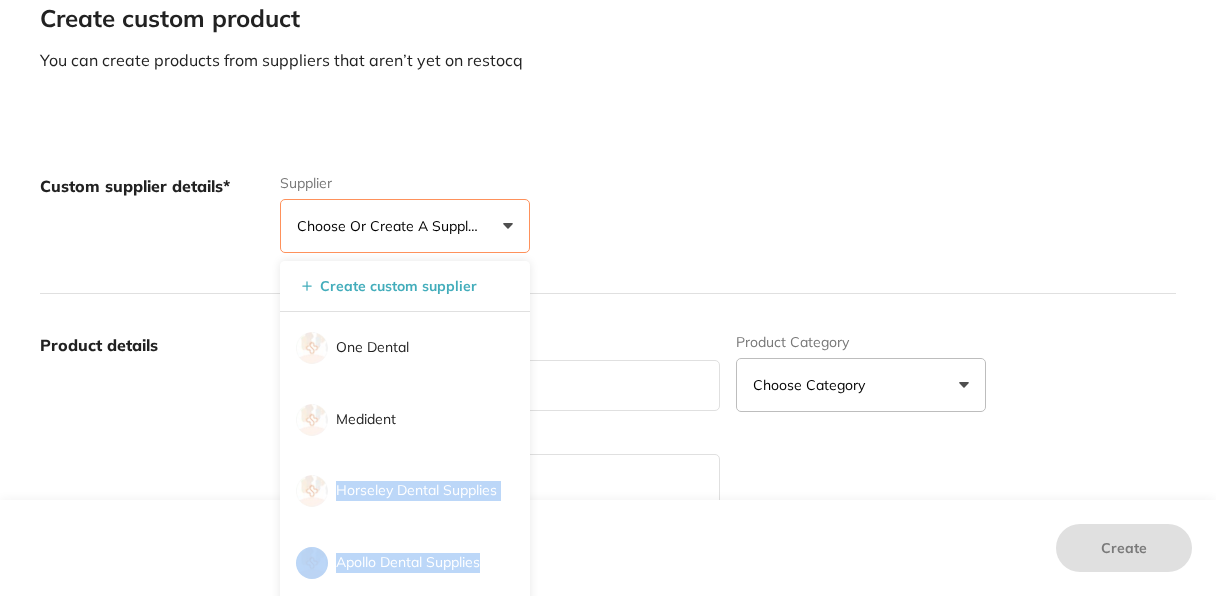 scroll, scrollTop: 162, scrollLeft: 0, axis: vertical 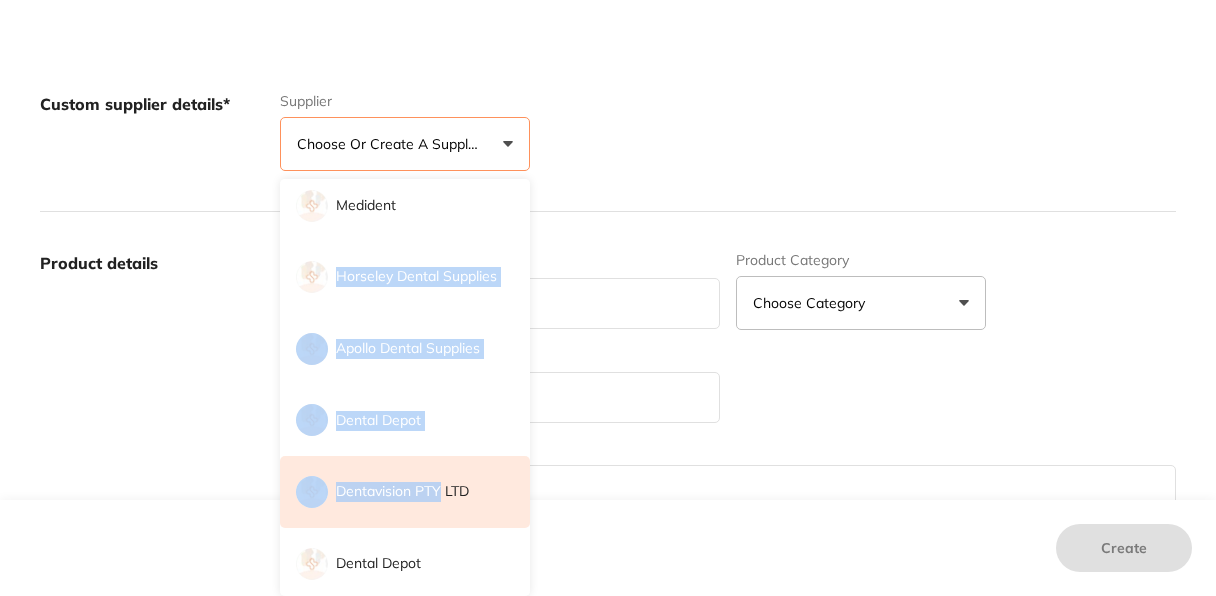drag, startPoint x: 444, startPoint y: 456, endPoint x: 436, endPoint y: 500, distance: 44.72136 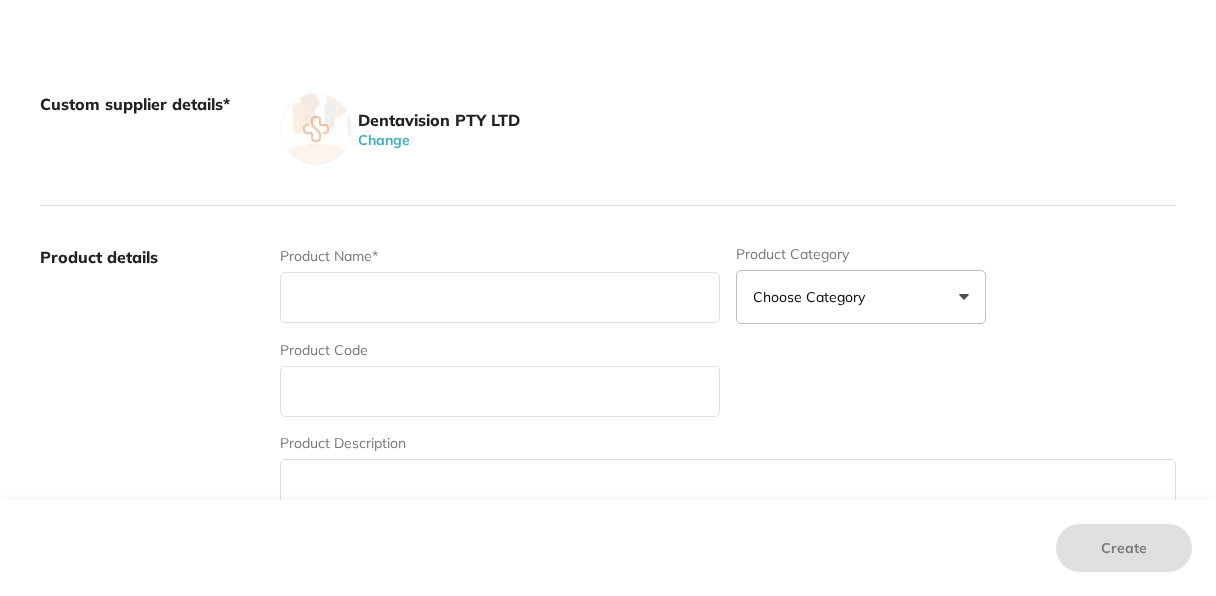 scroll, scrollTop: 0, scrollLeft: 0, axis: both 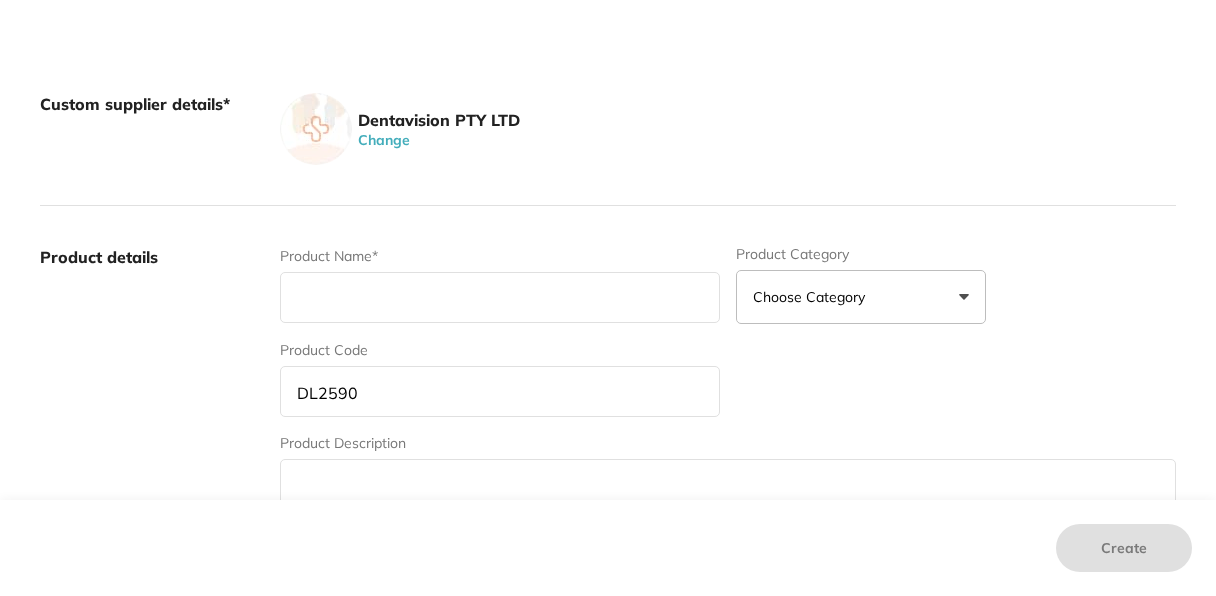 type on "DL2590" 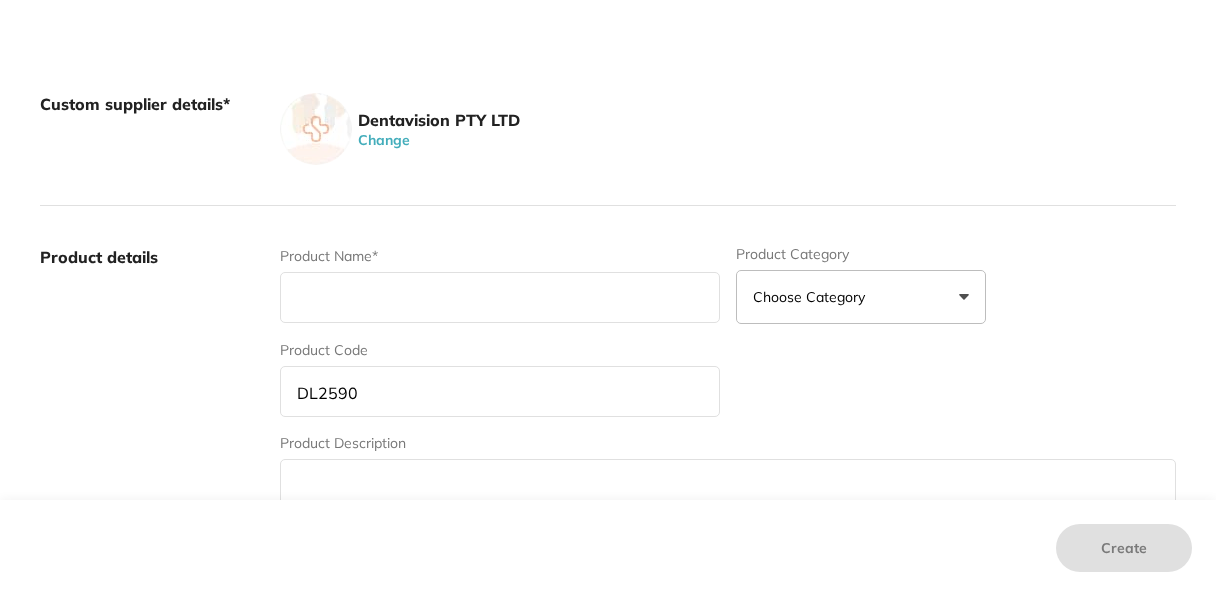 click at bounding box center (500, 297) 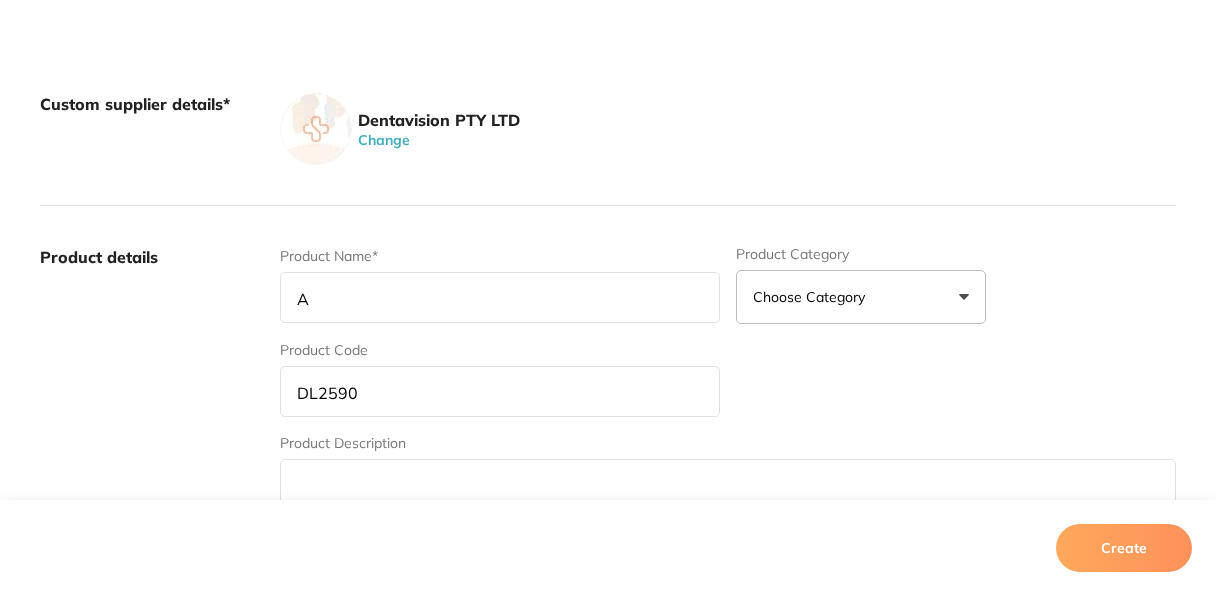 paste on "Alstat Chloride 25% Gel 10 x 1.2ml syringe kit" 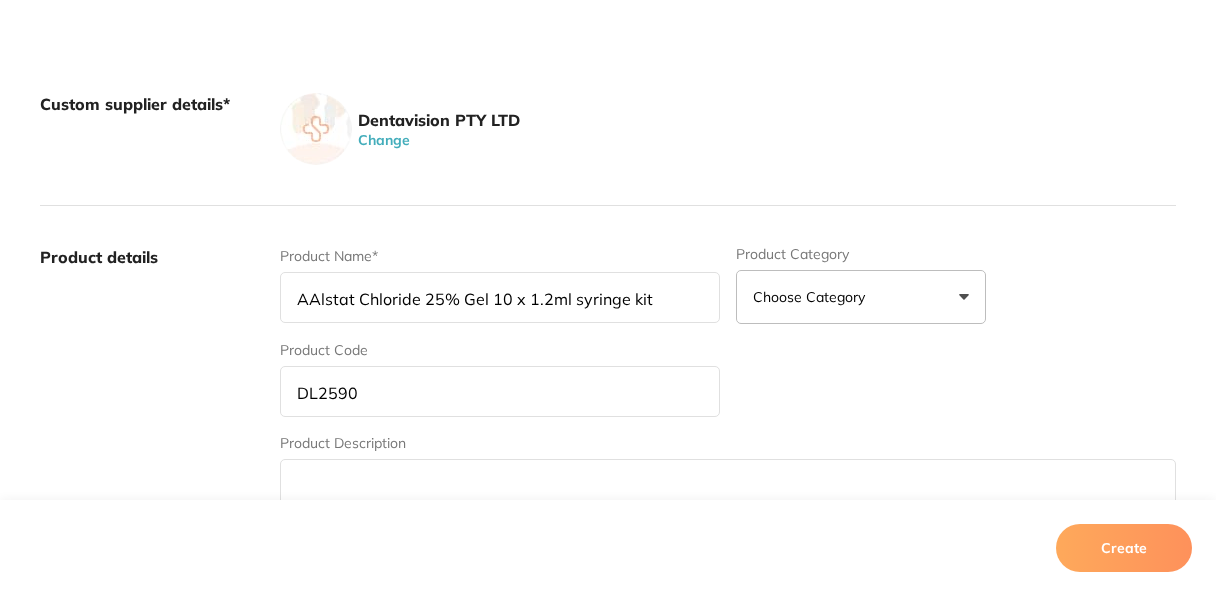 drag, startPoint x: 302, startPoint y: 299, endPoint x: 263, endPoint y: 297, distance: 39.051247 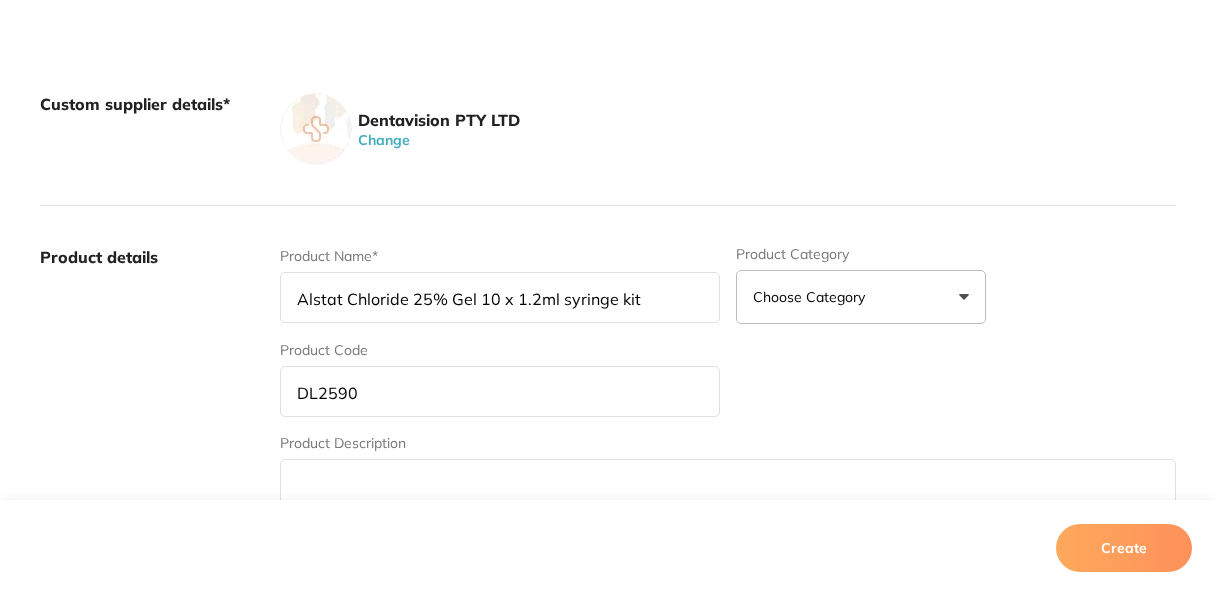 drag, startPoint x: 552, startPoint y: 302, endPoint x: 562, endPoint y: 303, distance: 10.049875 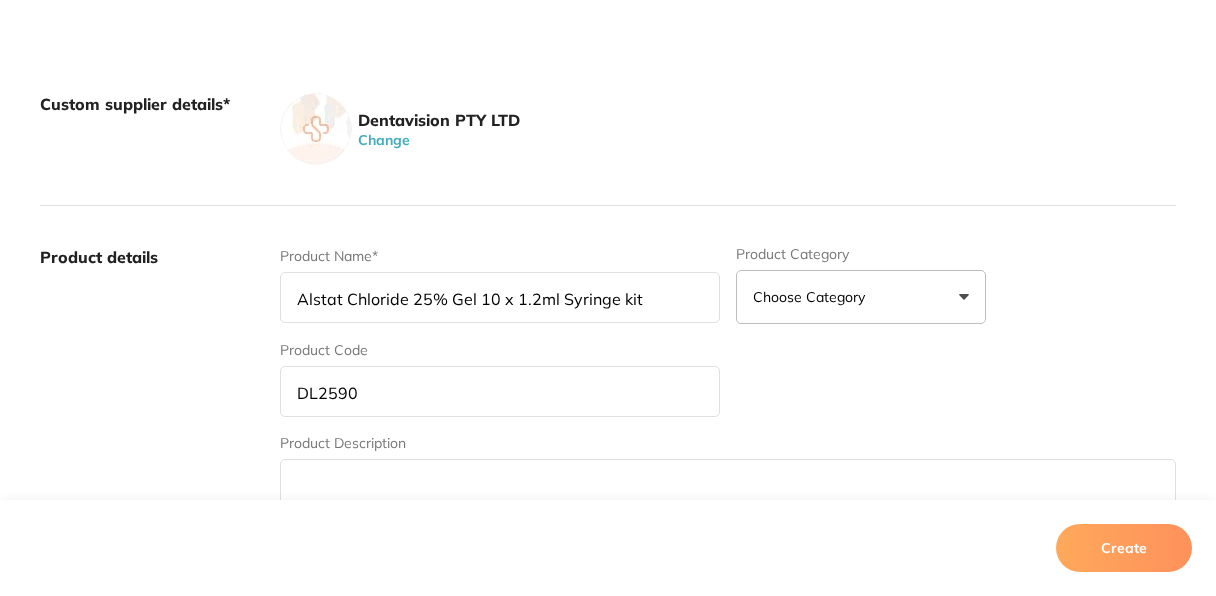 click on "Alstat Chloride 25% Gel 10 x 1.2ml Syringe kit" at bounding box center (500, 297) 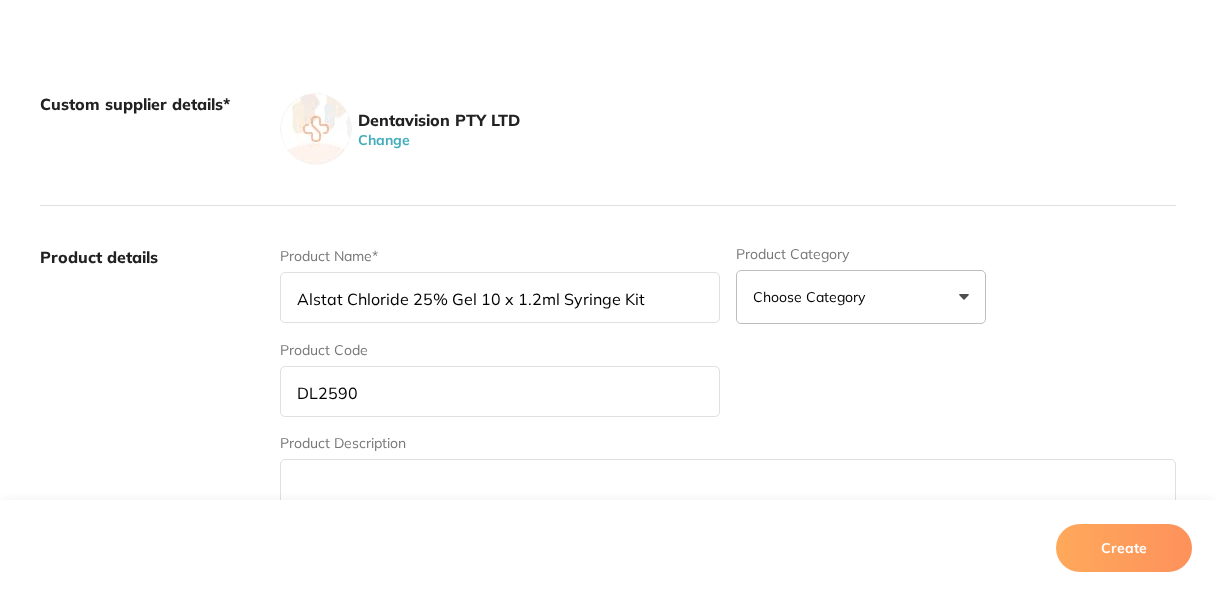 type on "Alstat Chloride 25% Gel 10 x 1.2ml Syringe Kit" 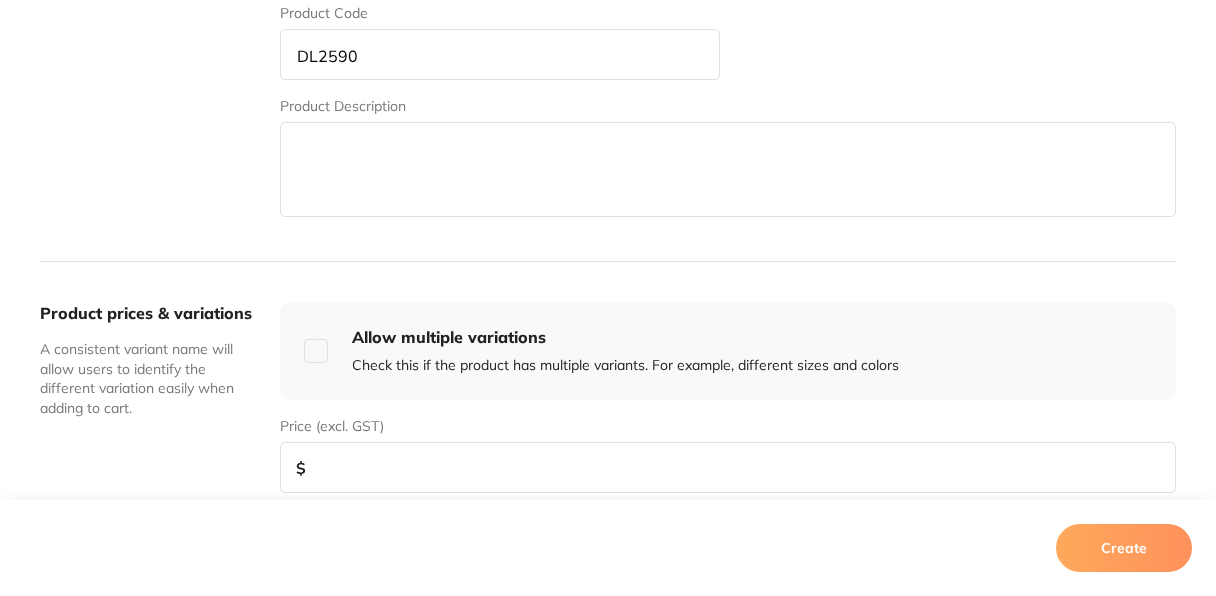scroll, scrollTop: 500, scrollLeft: 0, axis: vertical 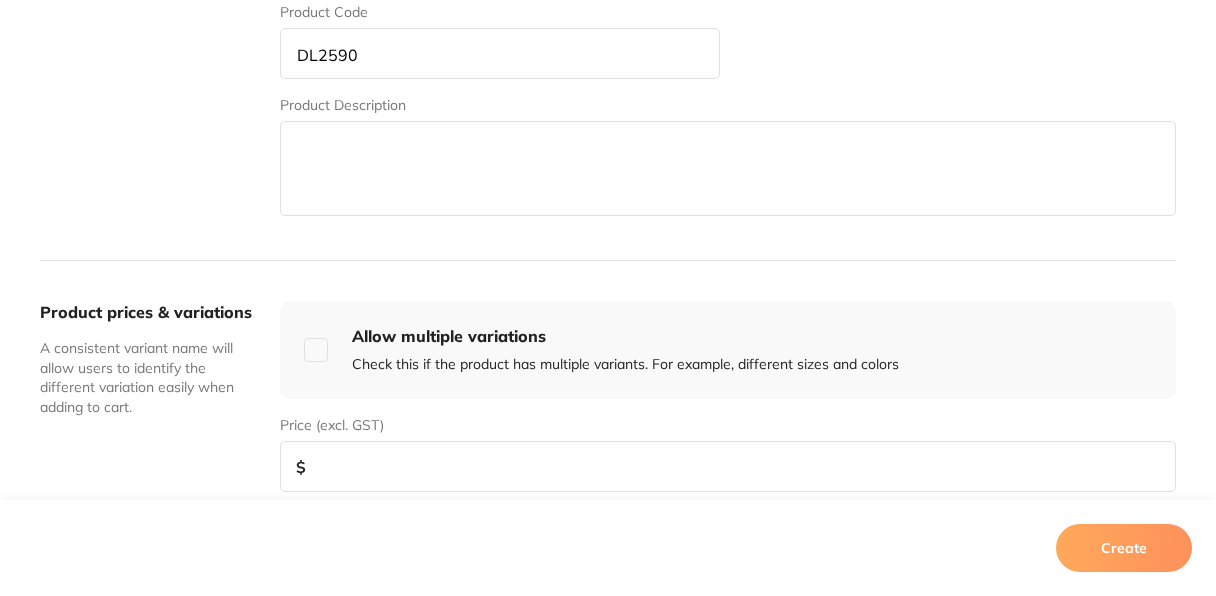 click at bounding box center [728, 466] 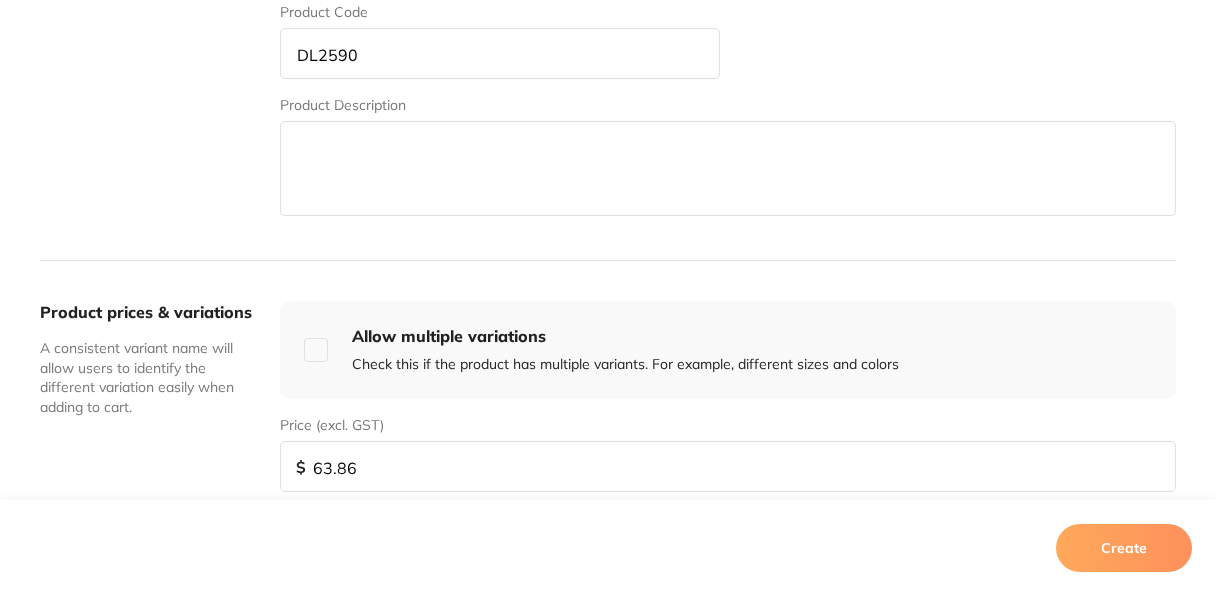 type on "63.86" 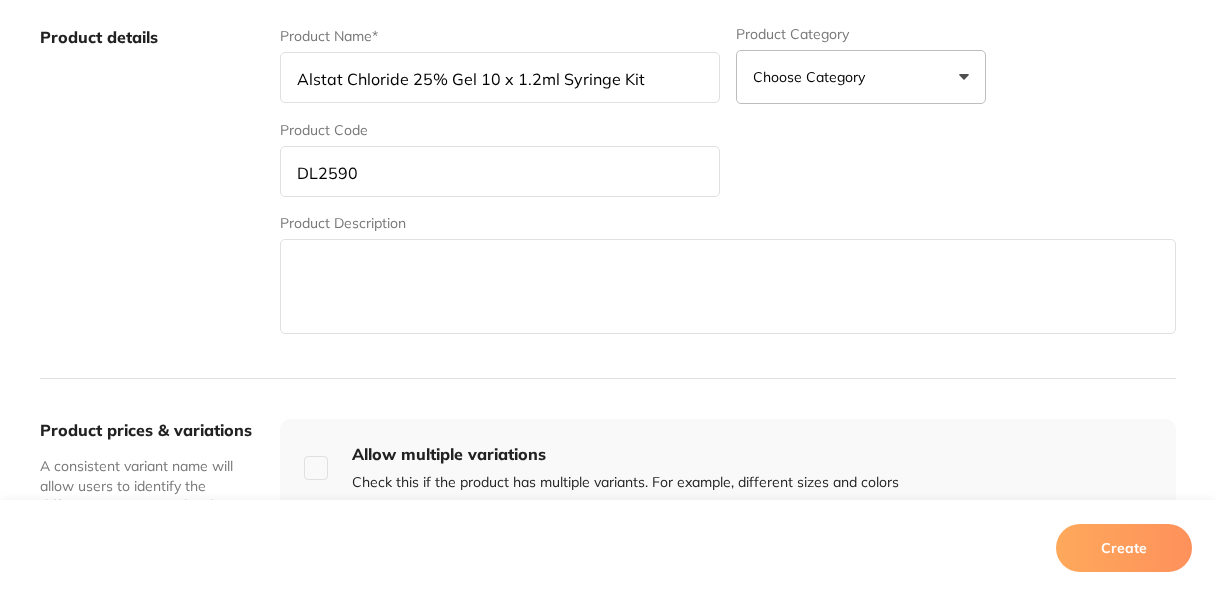 scroll, scrollTop: 380, scrollLeft: 0, axis: vertical 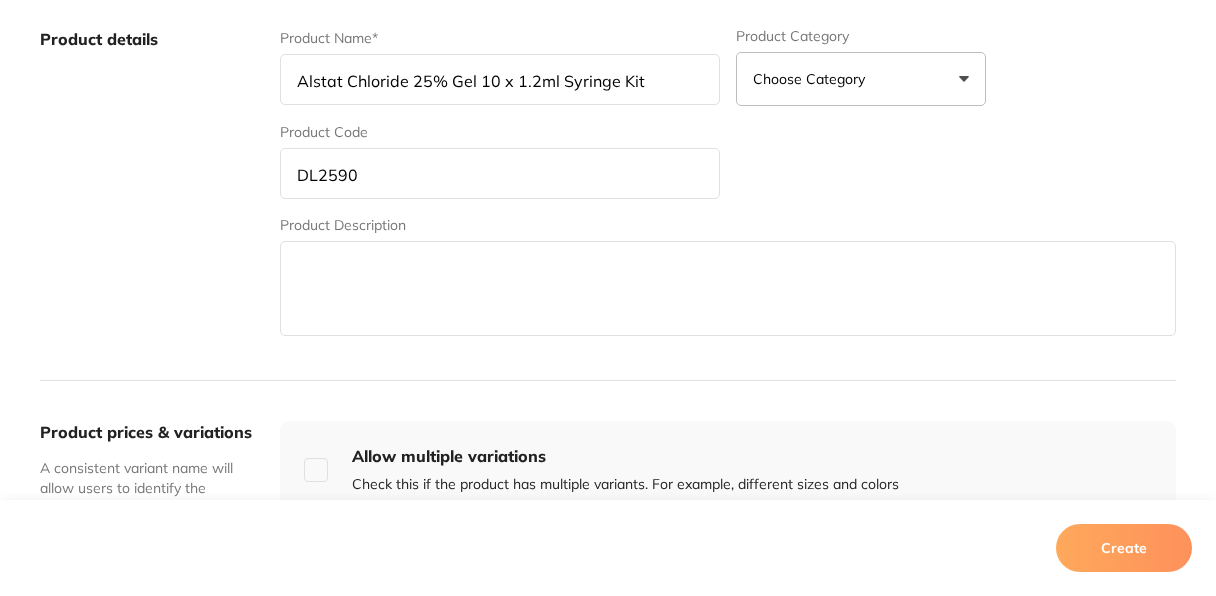 drag, startPoint x: 651, startPoint y: 83, endPoint x: 268, endPoint y: 79, distance: 383.02087 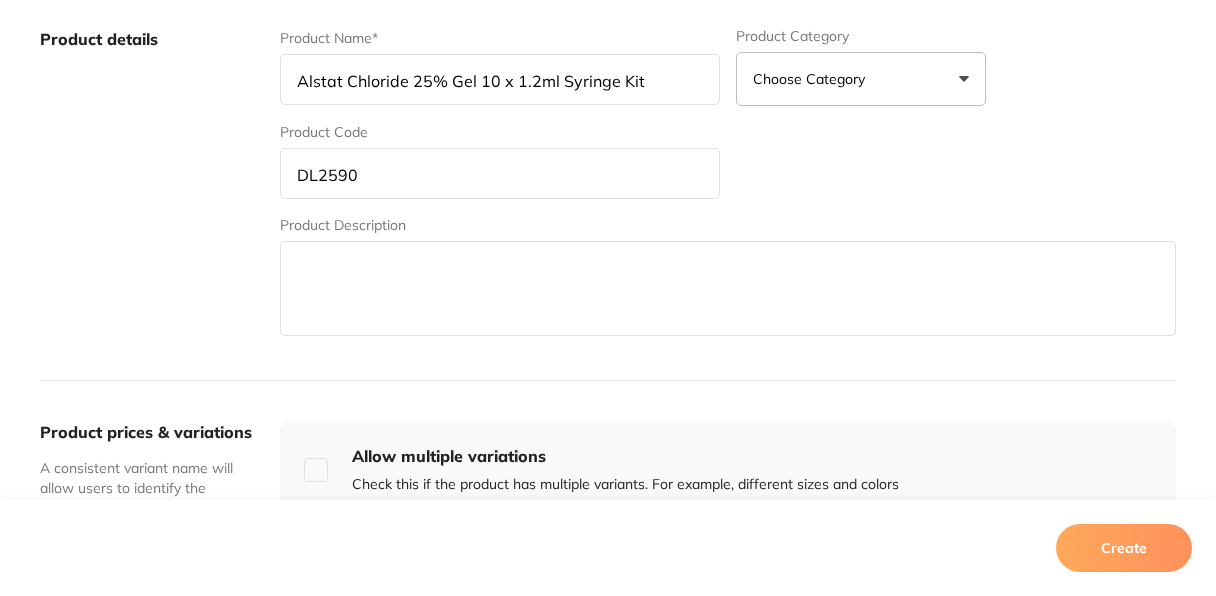 click at bounding box center [728, 288] 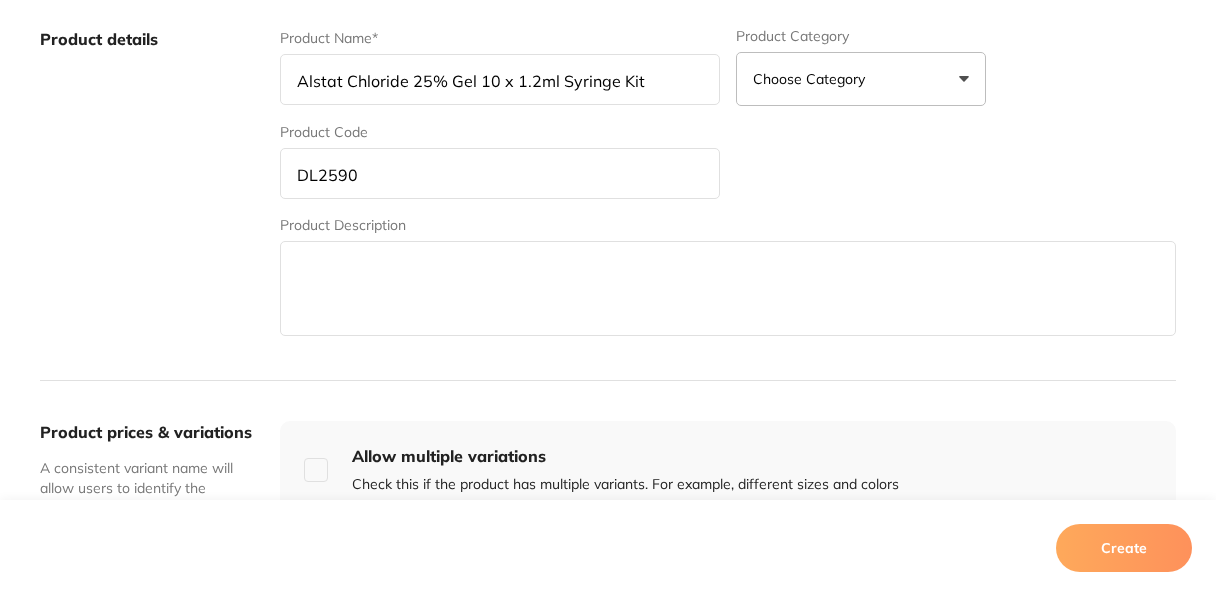 paste on "AlStat is a 25% Aluminium Chloride hemostatic gel used for gingival bleeding. AlStat hemostatic gel effectively eliminates gingival bleeding. AlStat is recommended for use during crown and veneer preparation. Provides fast hemostasis while not staining the gingiva. Gel like solution - Does not drip or run into unwanted areas. Particularly helpful in the upper area. TGA approved. Australian Made. Kit includes 10 x 1.2 mL Kit" 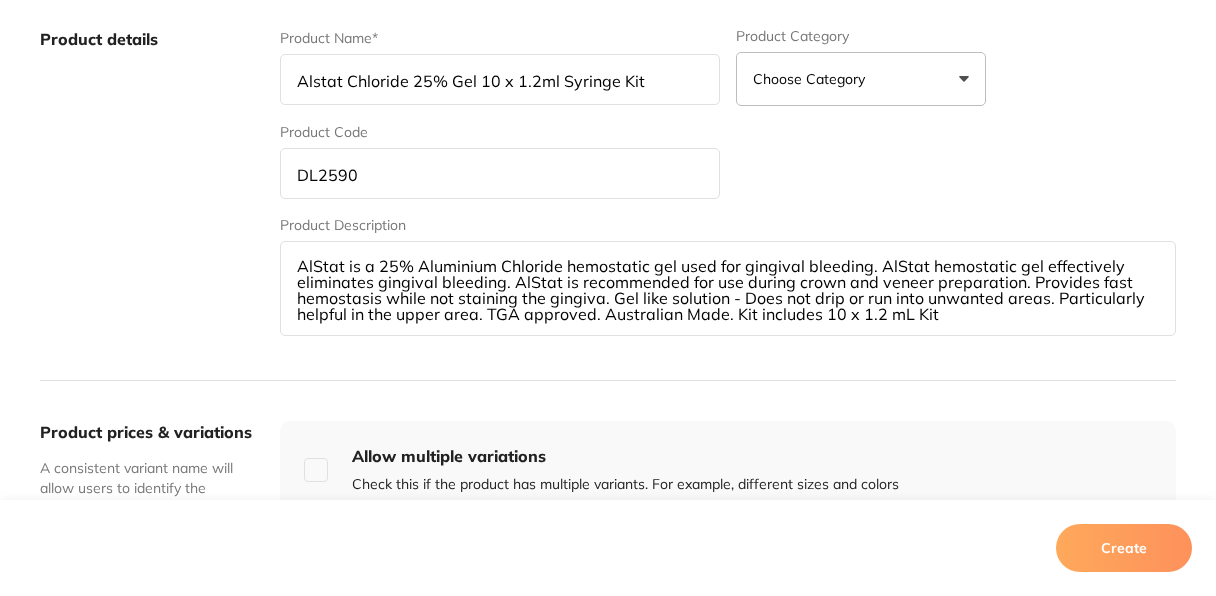 scroll, scrollTop: 85, scrollLeft: 0, axis: vertical 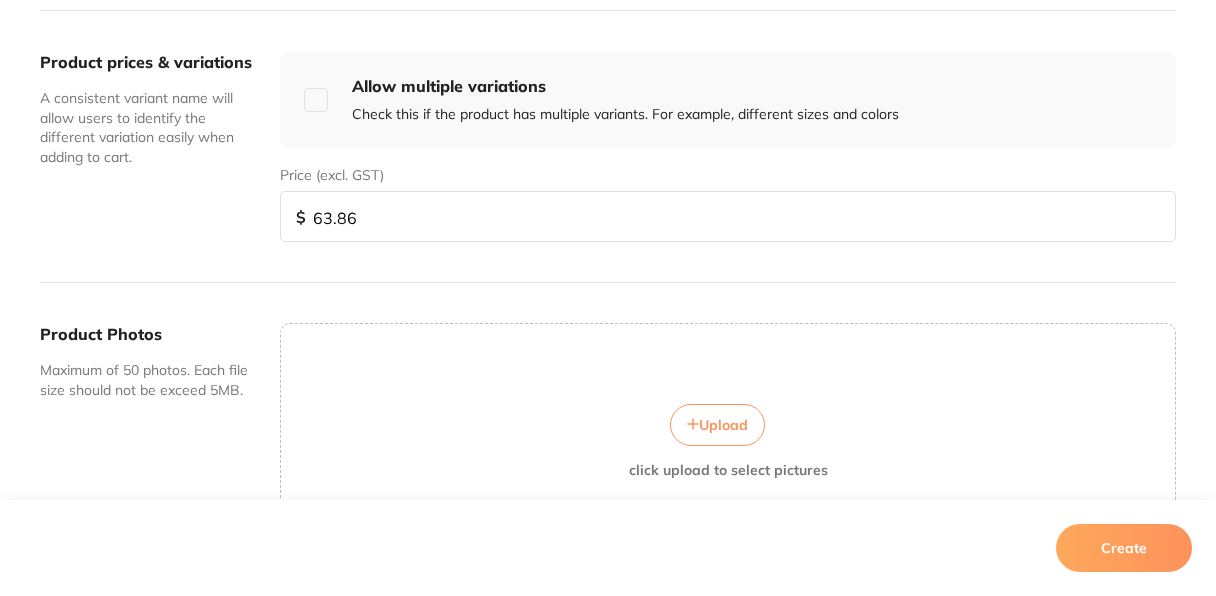 click 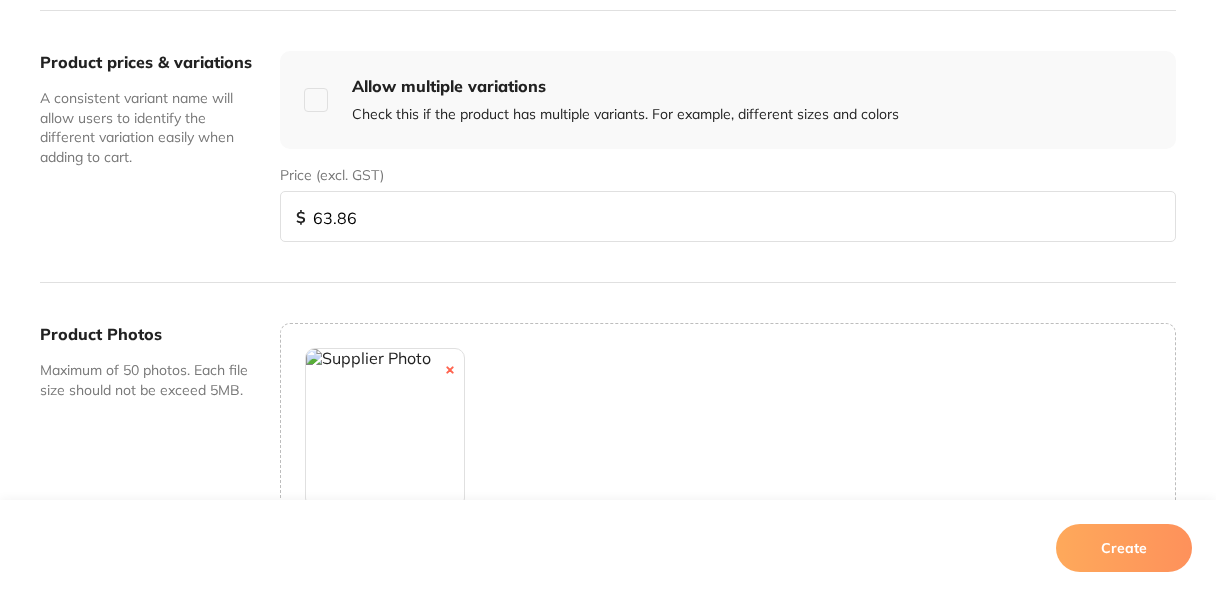 click on "Create" at bounding box center (1124, 548) 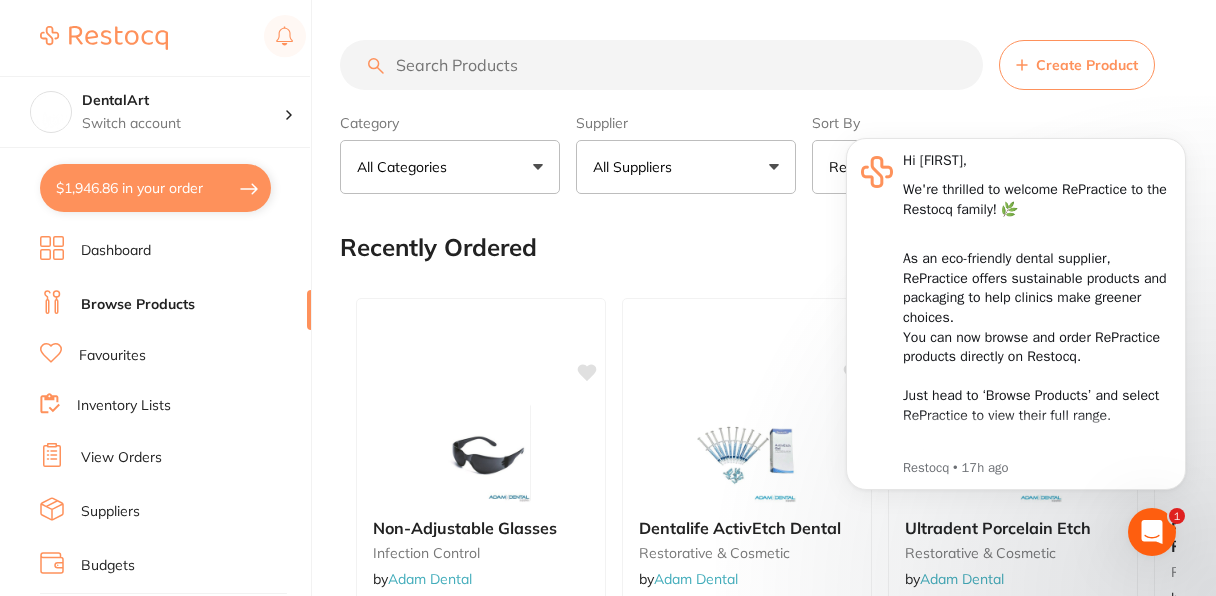 click at bounding box center (661, 65) 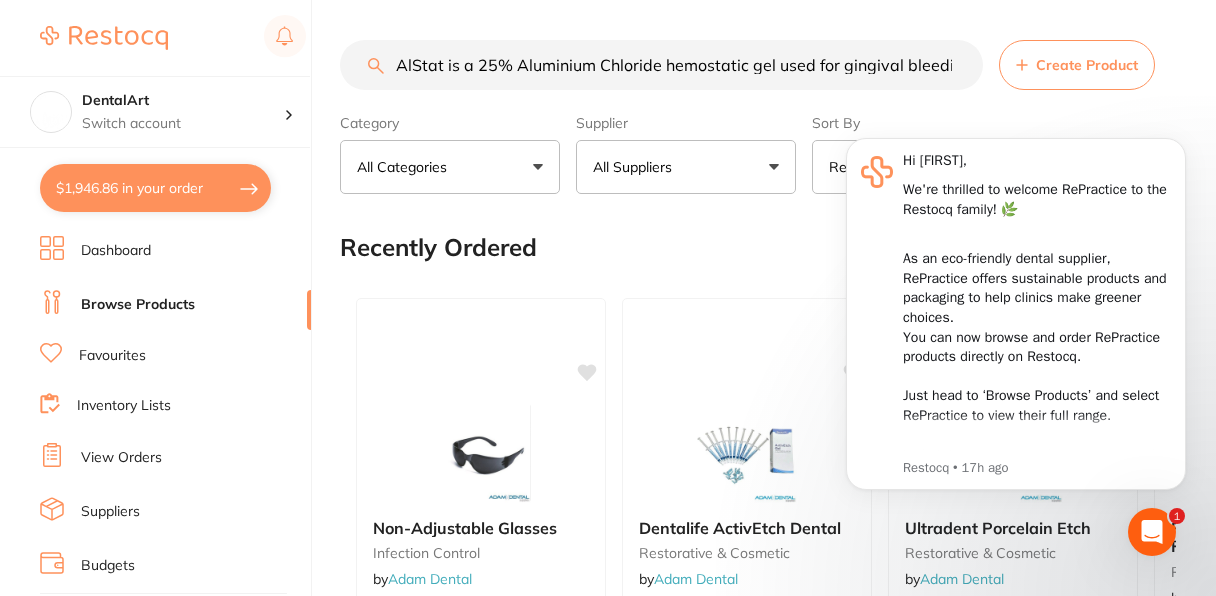 scroll, scrollTop: 0, scrollLeft: 2576, axis: horizontal 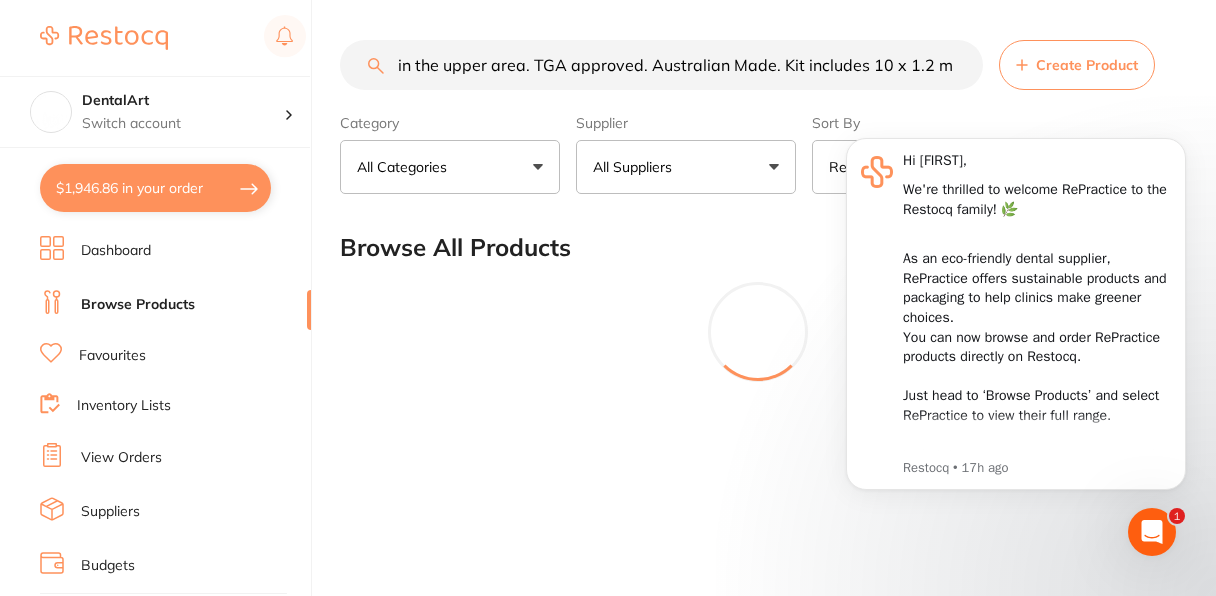 click on "AlStat is a 25% Aluminium Chloride hemostatic gel used for gingival bleeding. AlStat hemostatic gel effectively eliminates gingival bleeding. AlStat is recommended for use during crown and veneer preparation. Provides fast hemostasis while not staining the gingiva. Gel like solution - Does not drip or run into unwanted areas. Particularly helpful in the upper area. TGA approved. Australian Made. Kit includes 10 x 1.2 mL Kit" at bounding box center [661, 65] 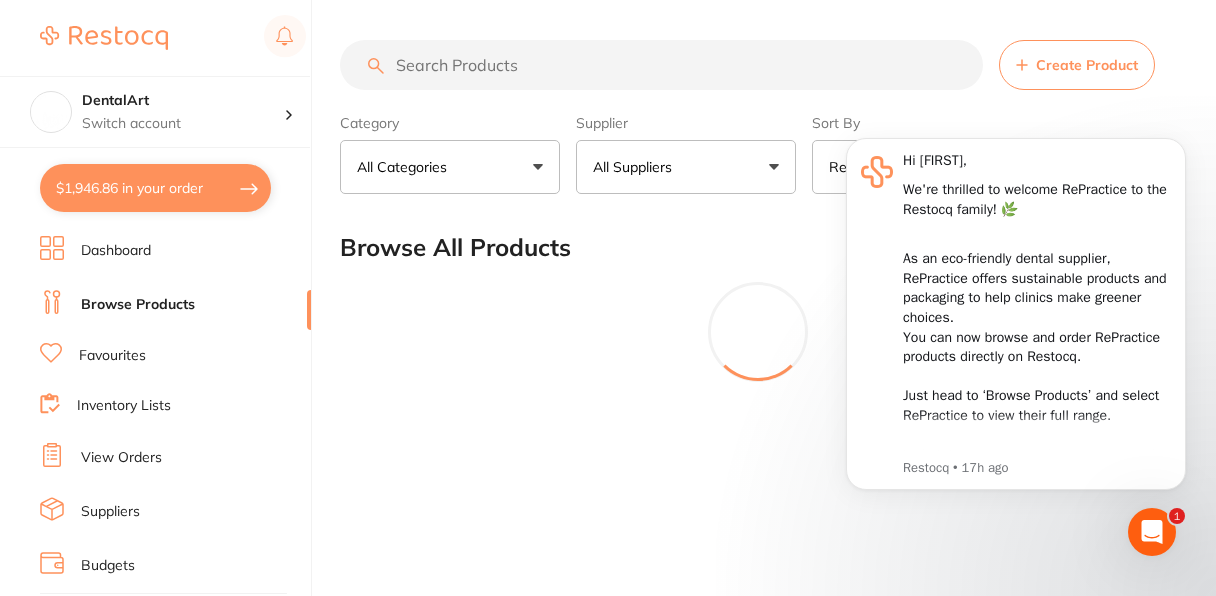 scroll, scrollTop: 0, scrollLeft: 0, axis: both 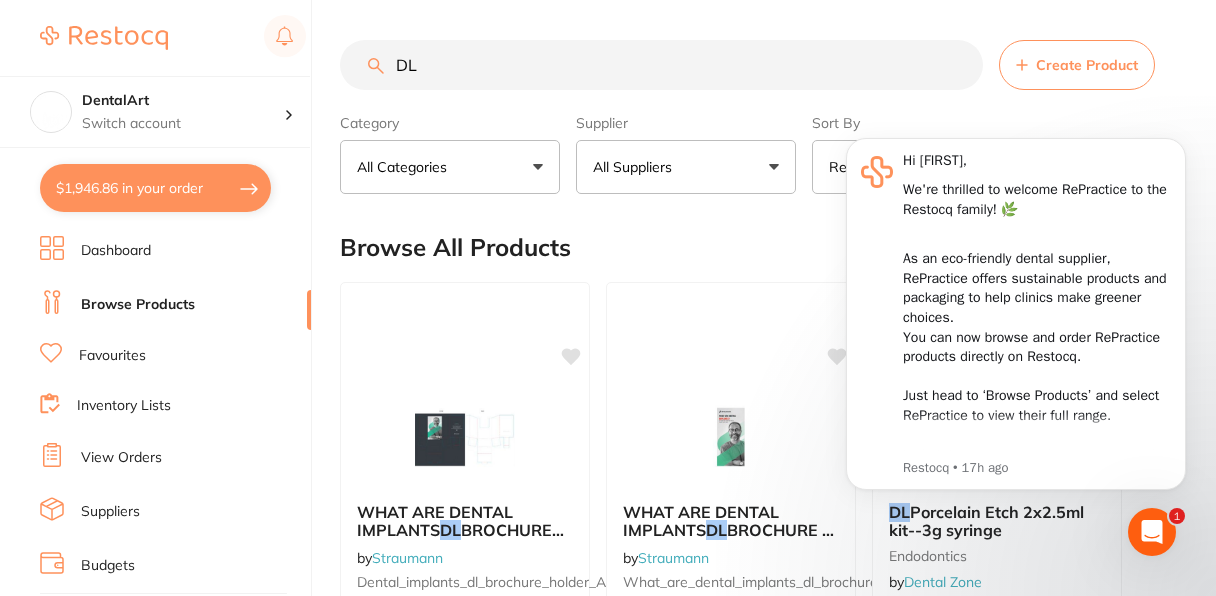 type on "D" 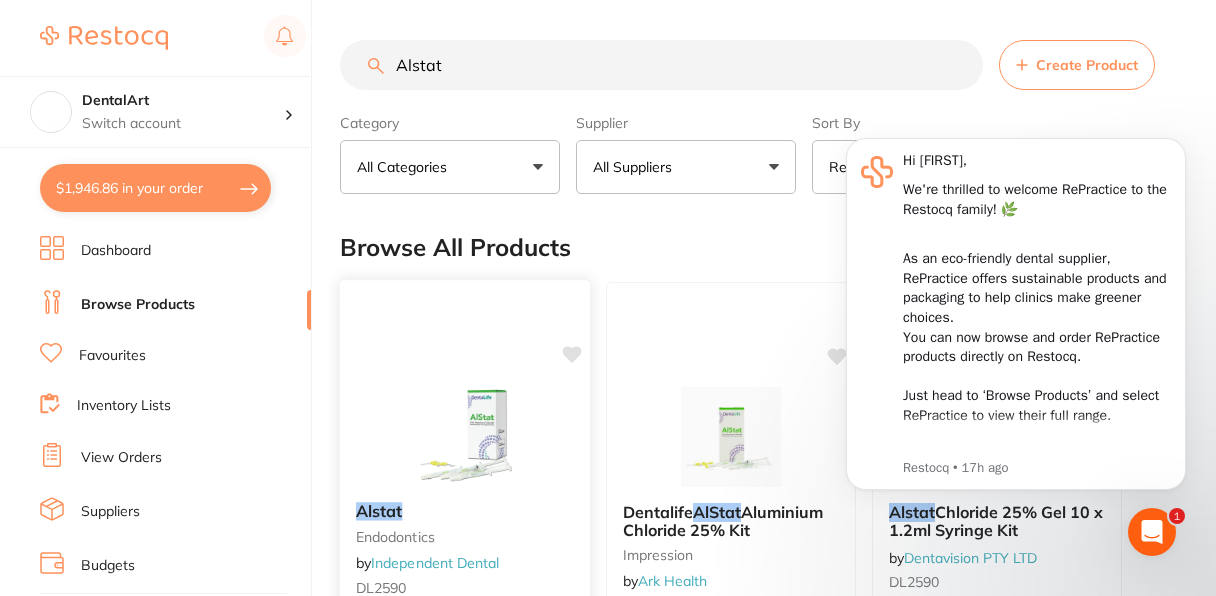 scroll, scrollTop: 0, scrollLeft: 0, axis: both 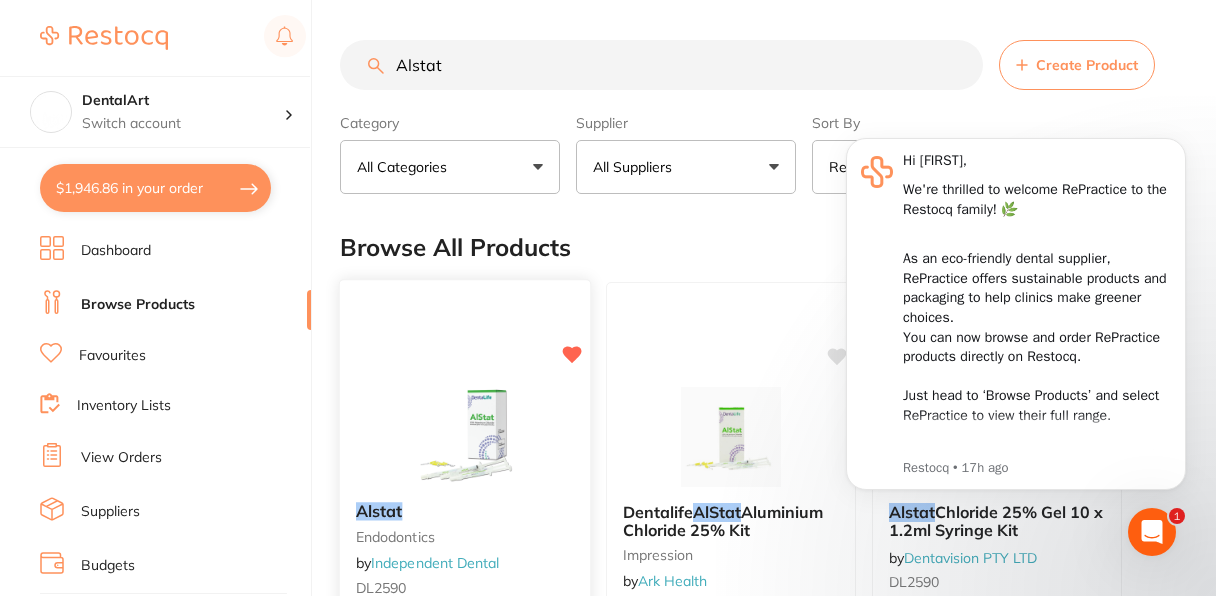 click 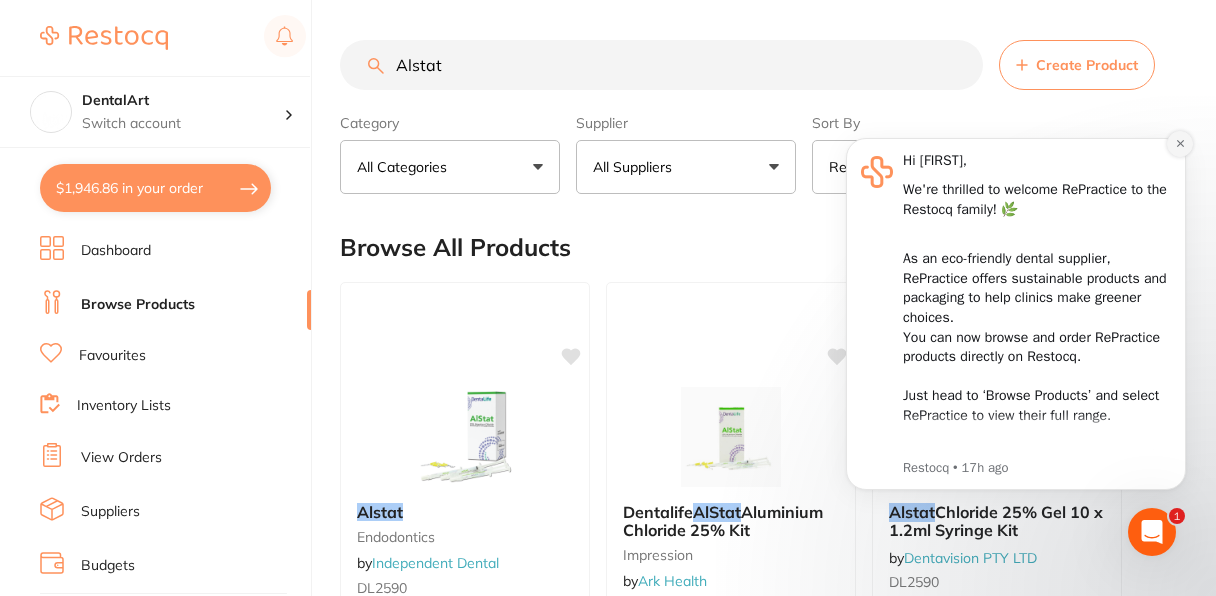 click 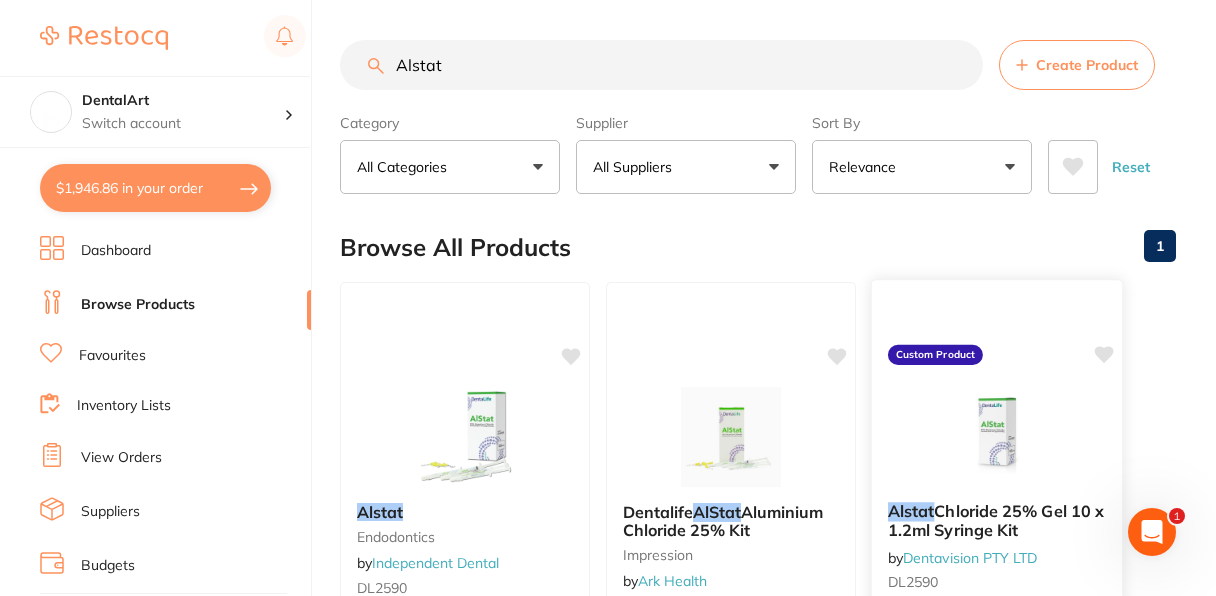 click 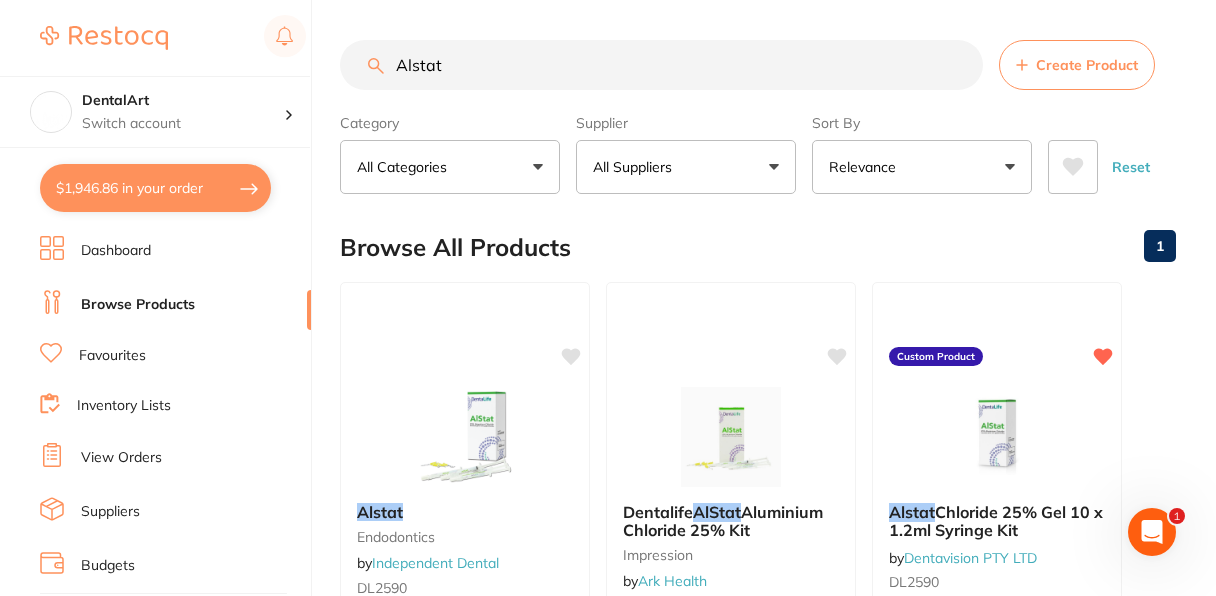 click on "Browse All Products 1" at bounding box center [758, 247] 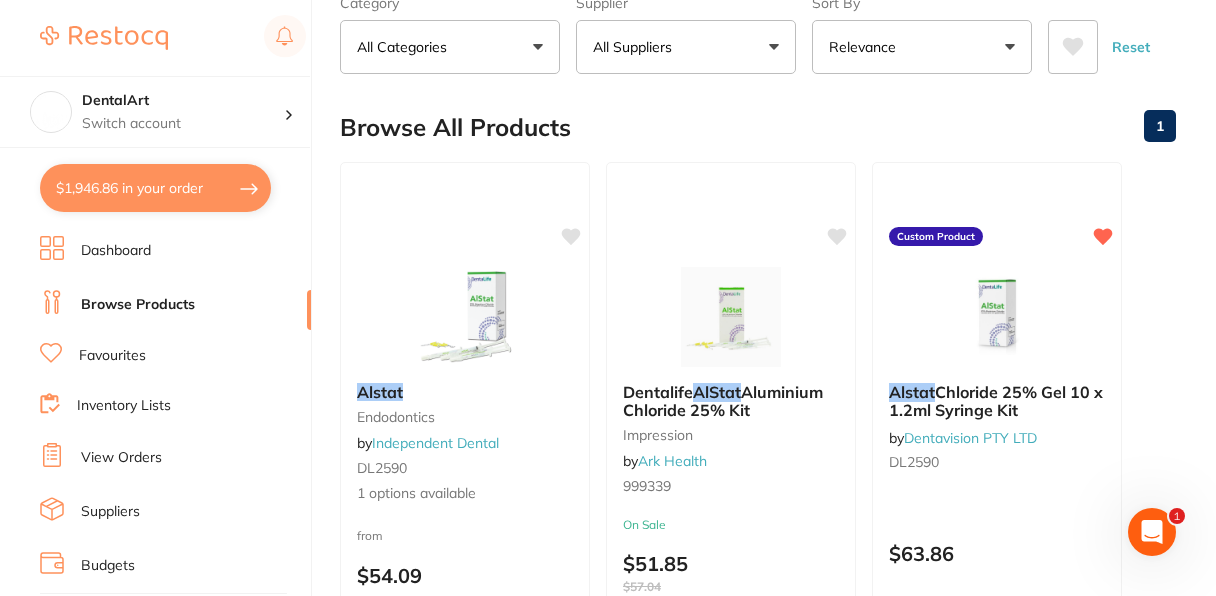 scroll, scrollTop: 160, scrollLeft: 0, axis: vertical 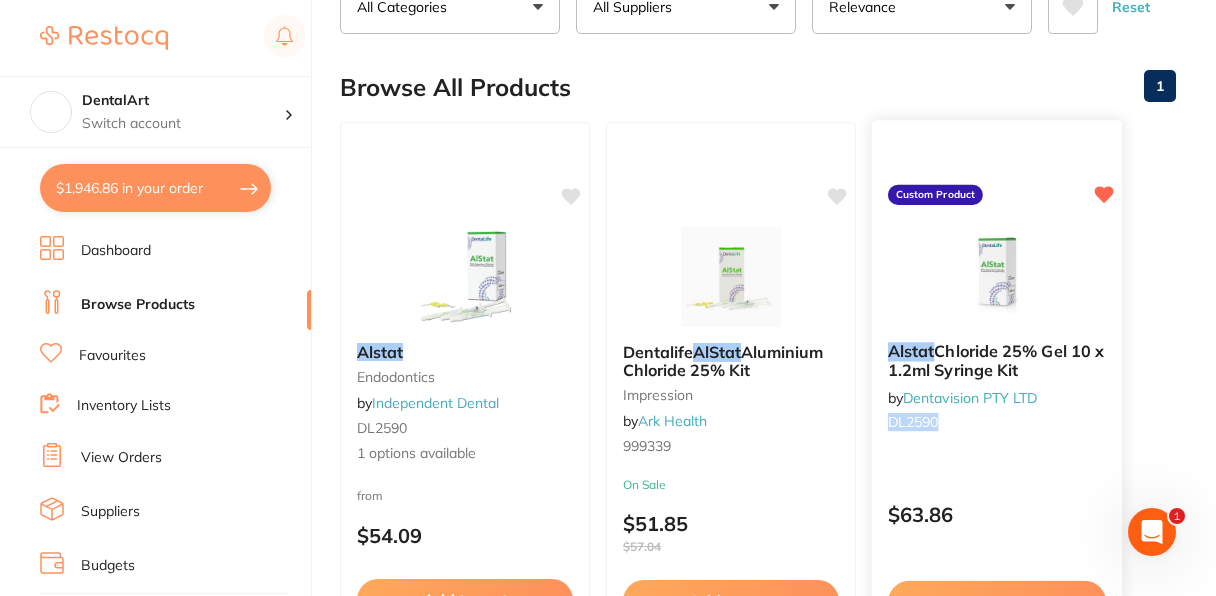drag, startPoint x: 949, startPoint y: 420, endPoint x: 880, endPoint y: 422, distance: 69.02898 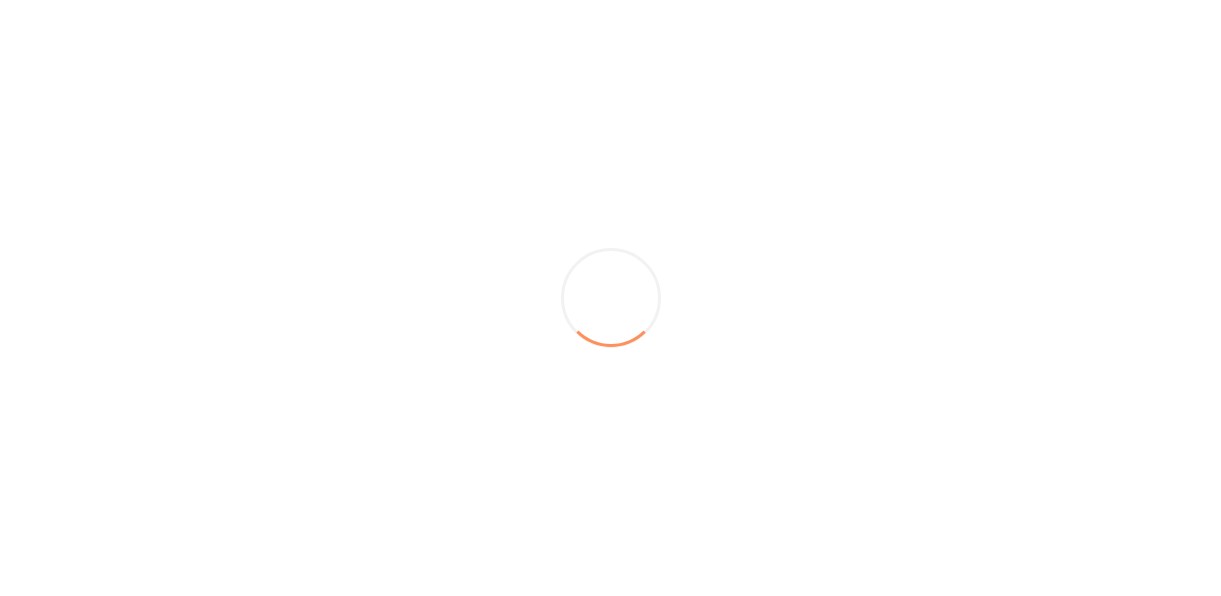 scroll, scrollTop: 0, scrollLeft: 0, axis: both 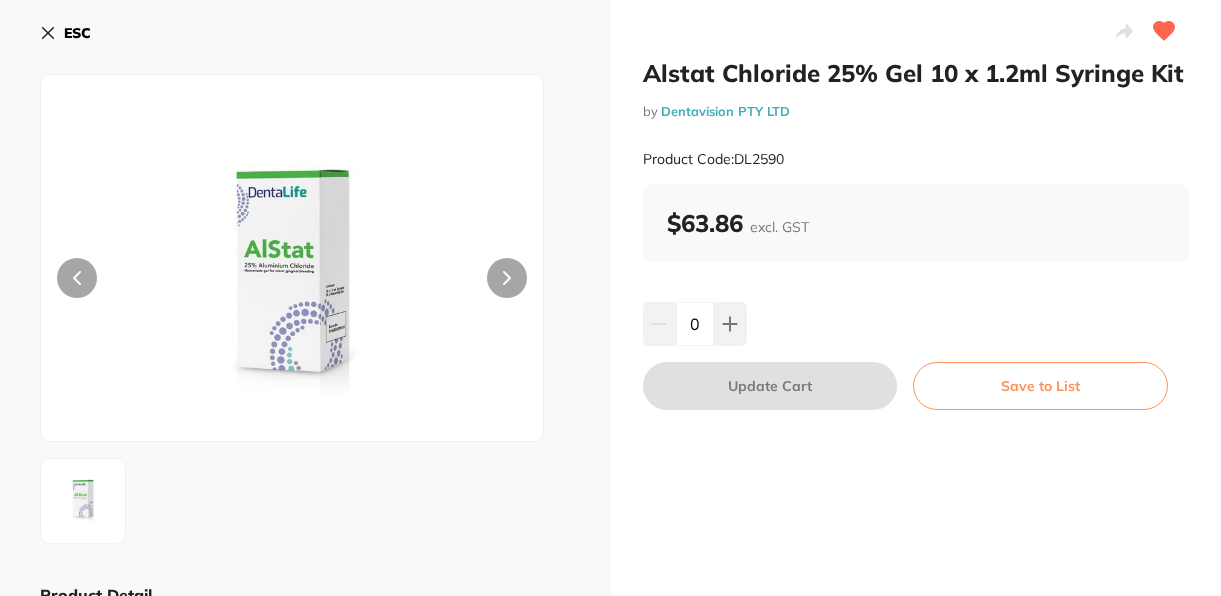 click 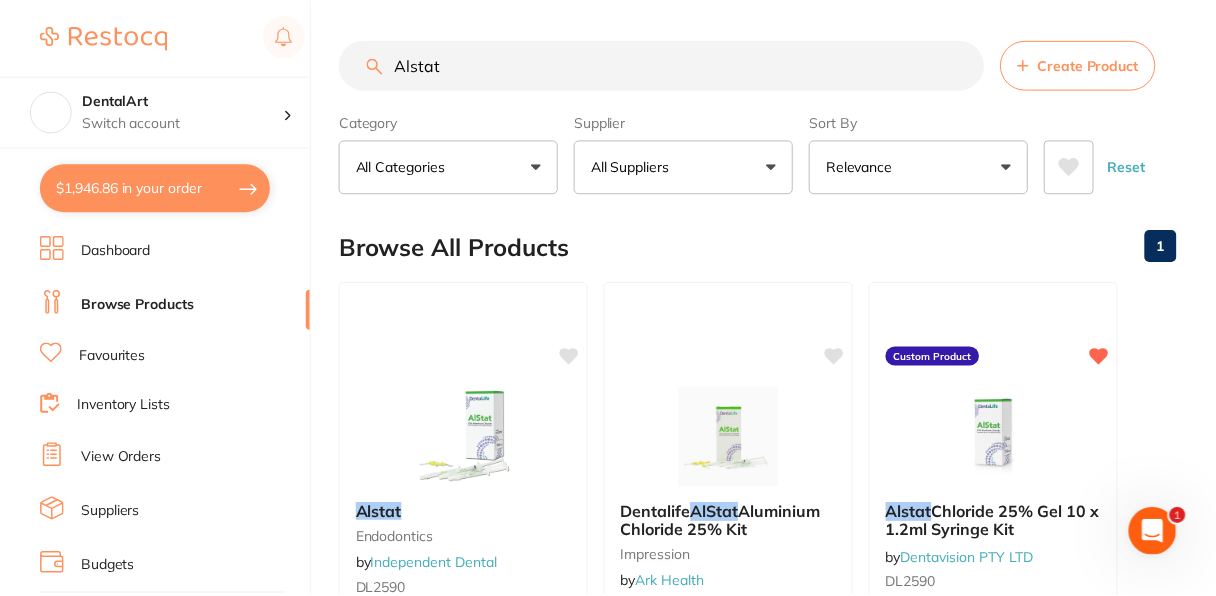 scroll, scrollTop: 160, scrollLeft: 0, axis: vertical 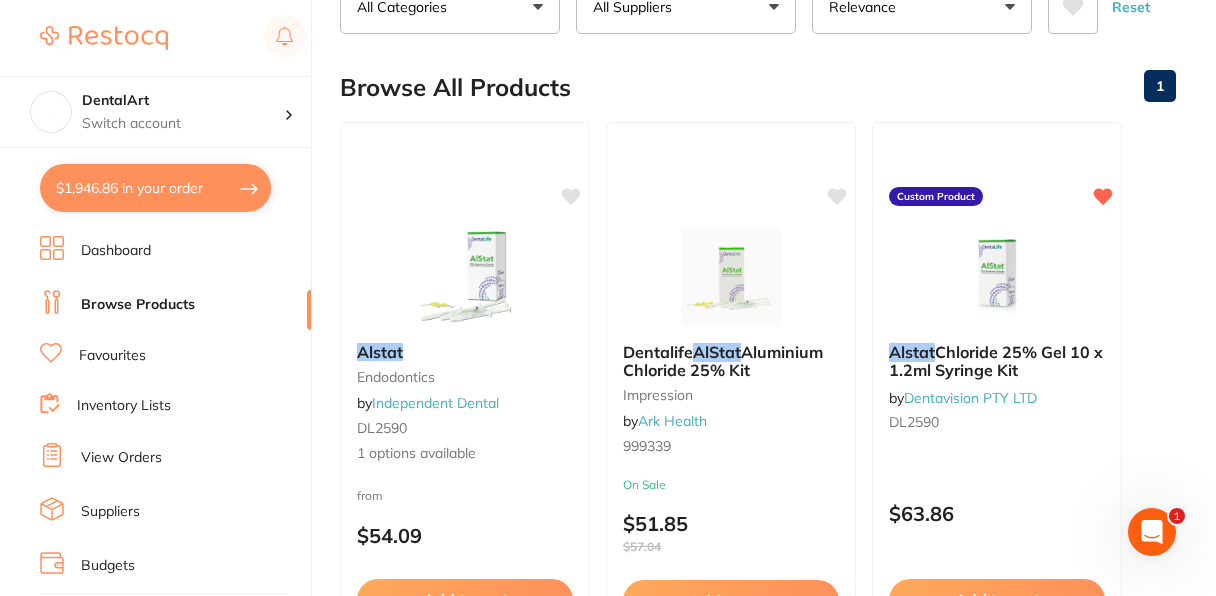 click on "Browse All Products 1" at bounding box center (758, 87) 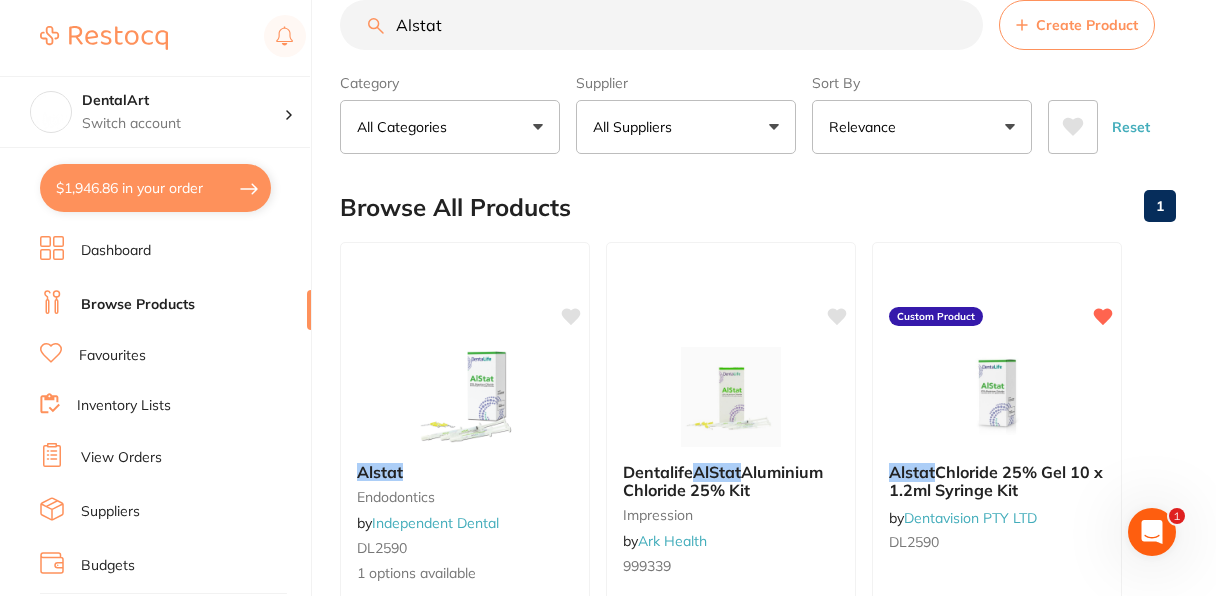 scroll, scrollTop: 0, scrollLeft: 0, axis: both 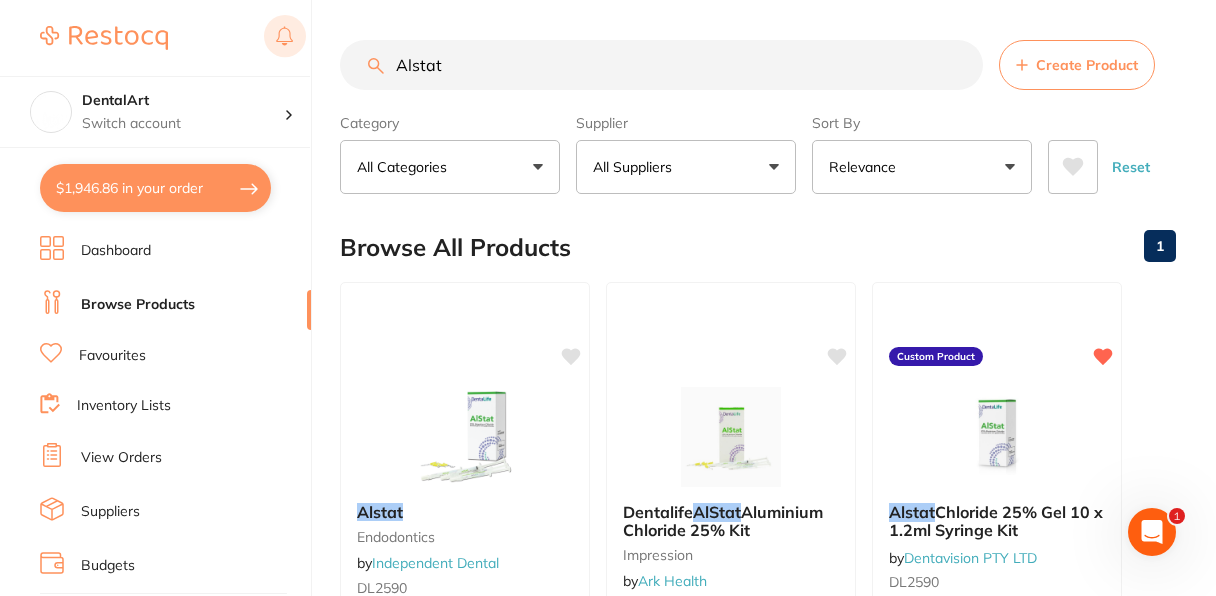 drag, startPoint x: 460, startPoint y: 68, endPoint x: 282, endPoint y: 51, distance: 178.80995 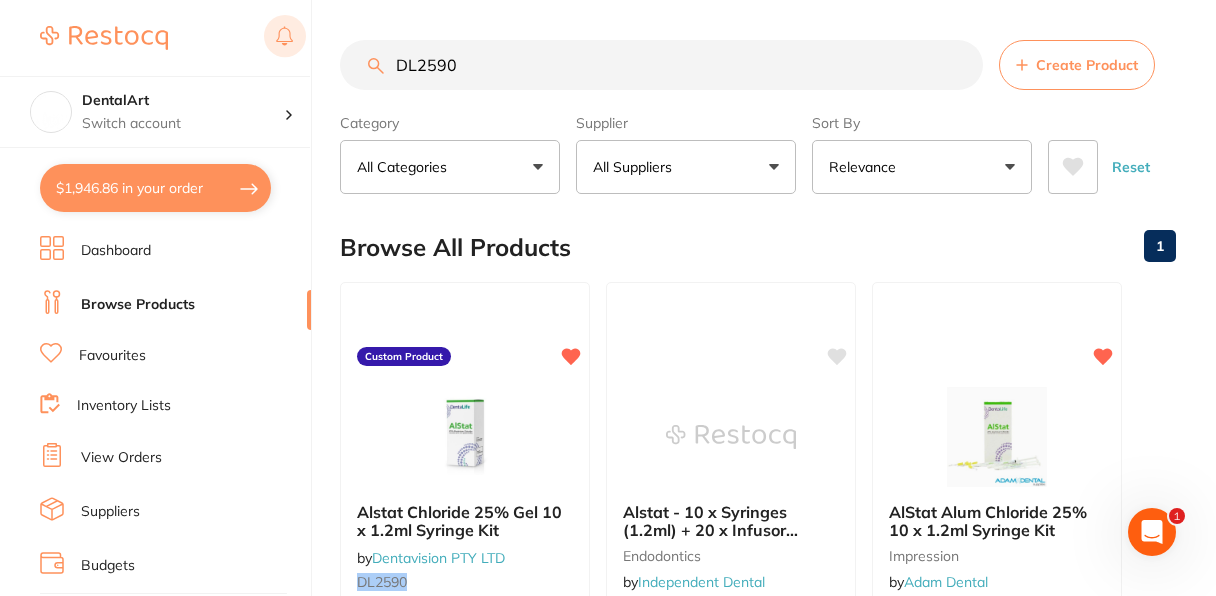 scroll, scrollTop: 0, scrollLeft: 0, axis: both 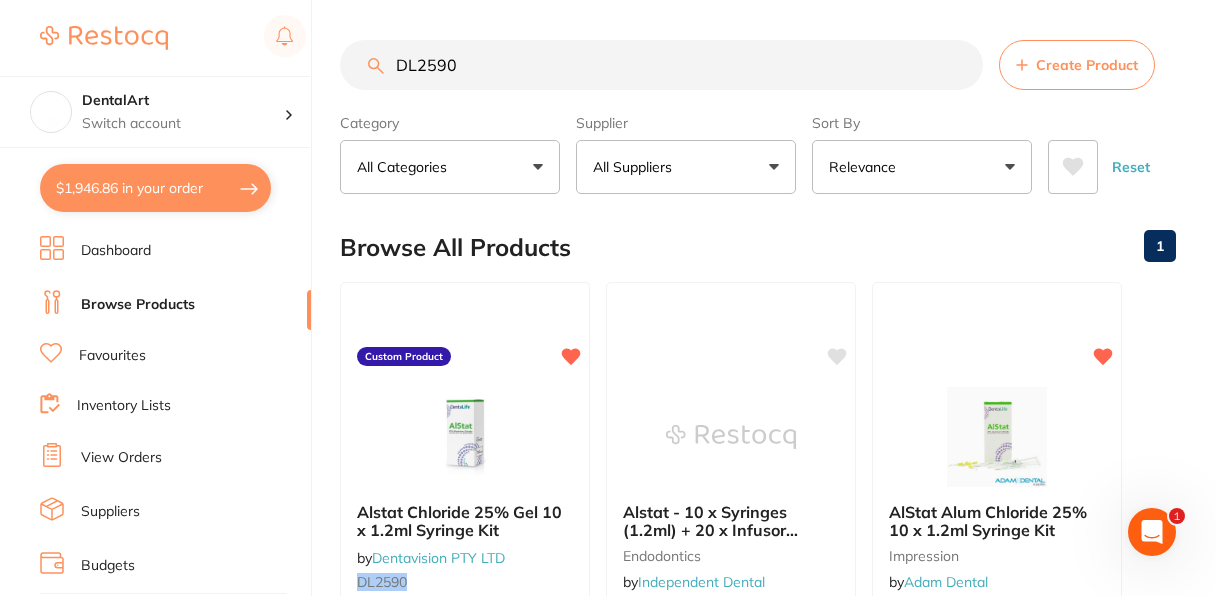 type on "DL2590" 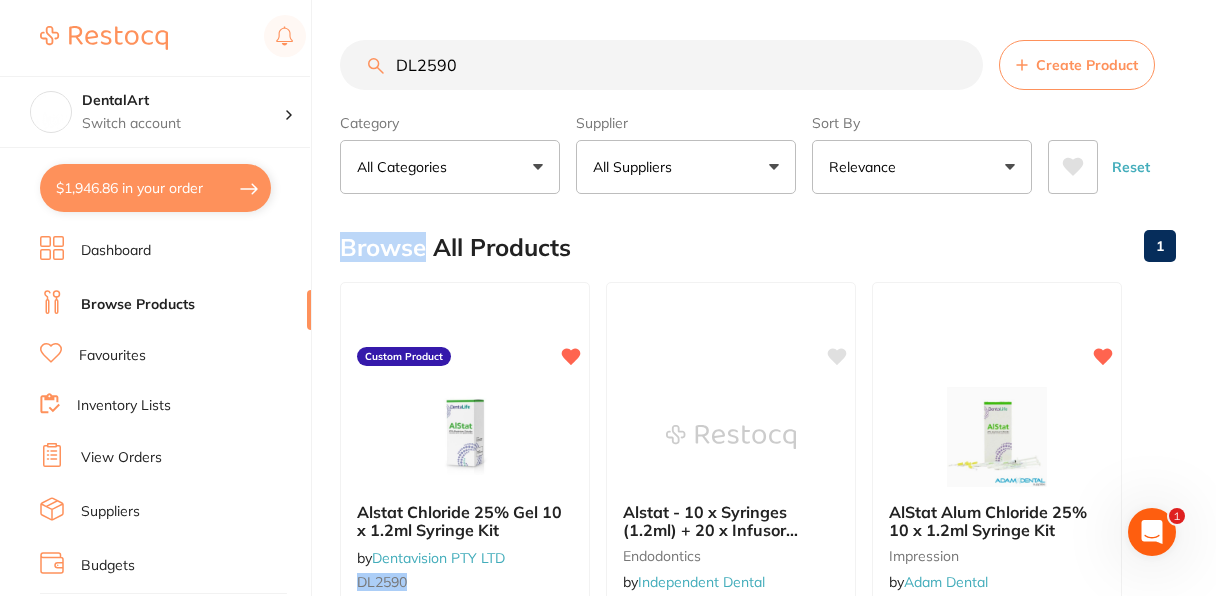 click on "Browse All Products 1" at bounding box center [758, 247] 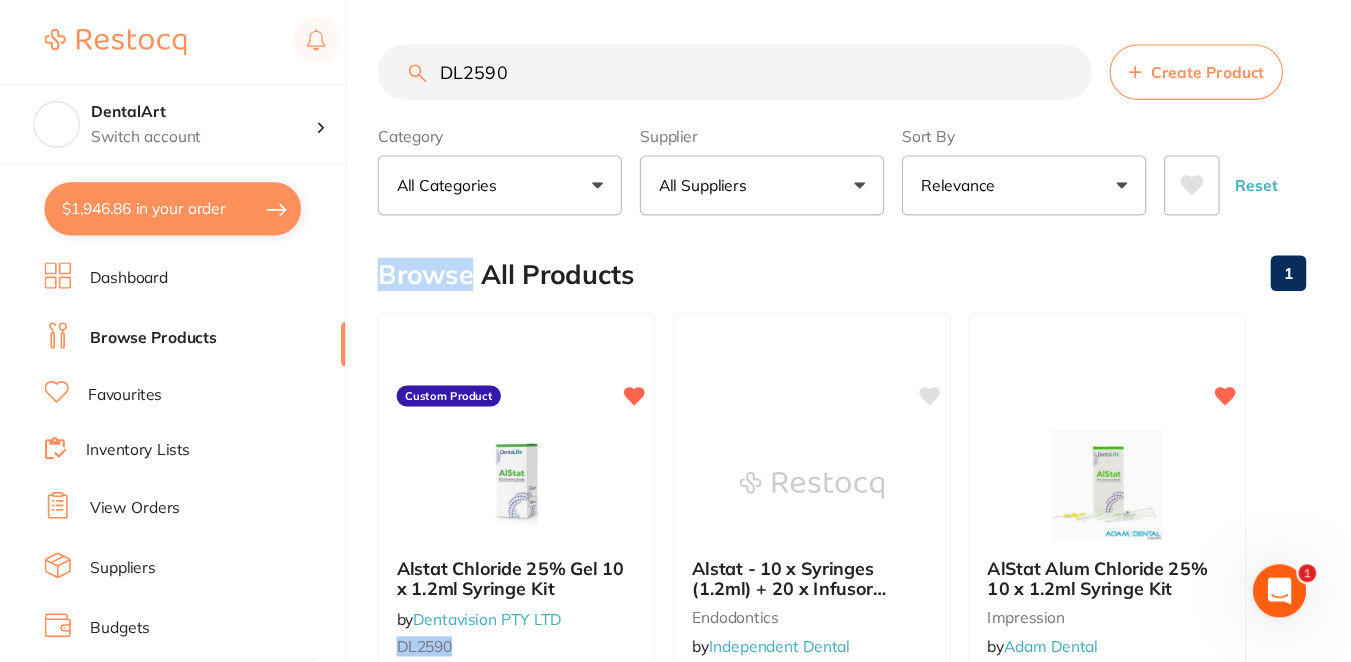 scroll, scrollTop: 40, scrollLeft: 0, axis: vertical 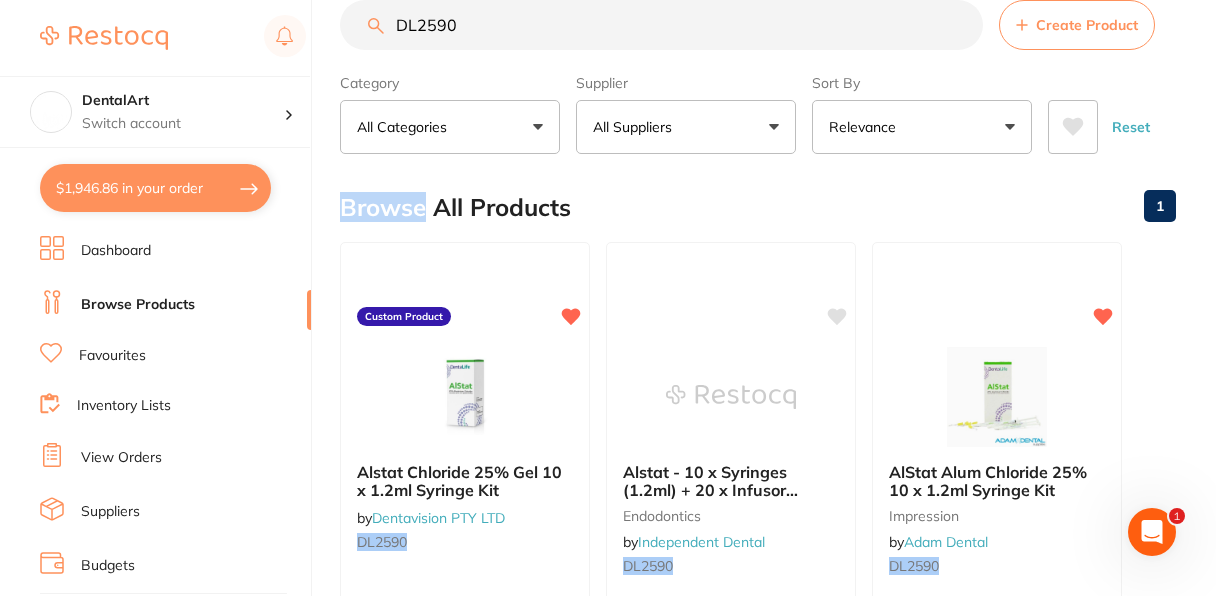click on "Browse All Products 1" at bounding box center [758, 207] 